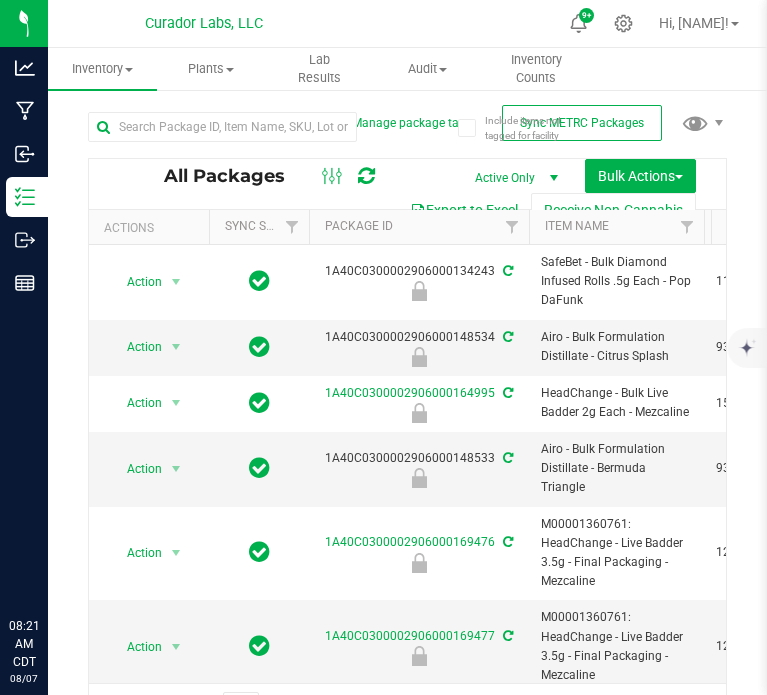 scroll, scrollTop: 0, scrollLeft: 0, axis: both 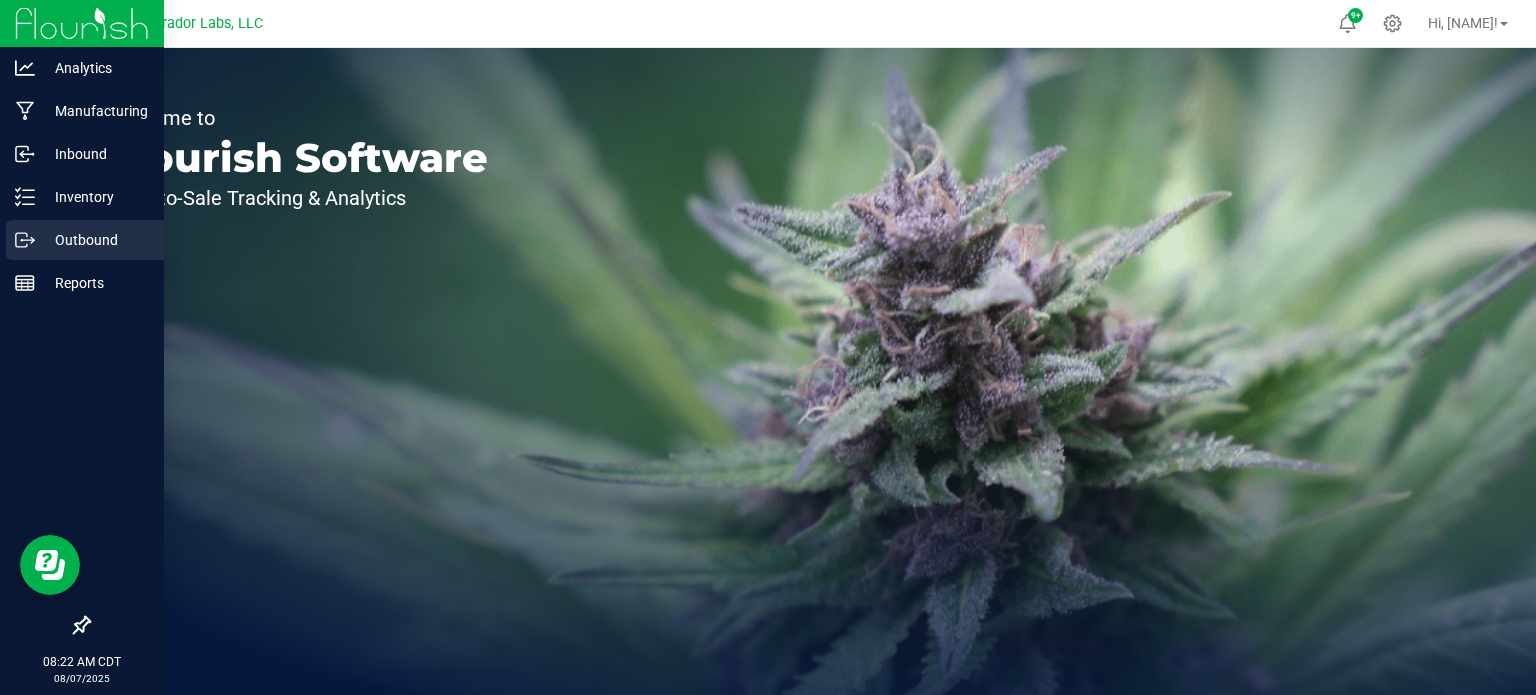 click 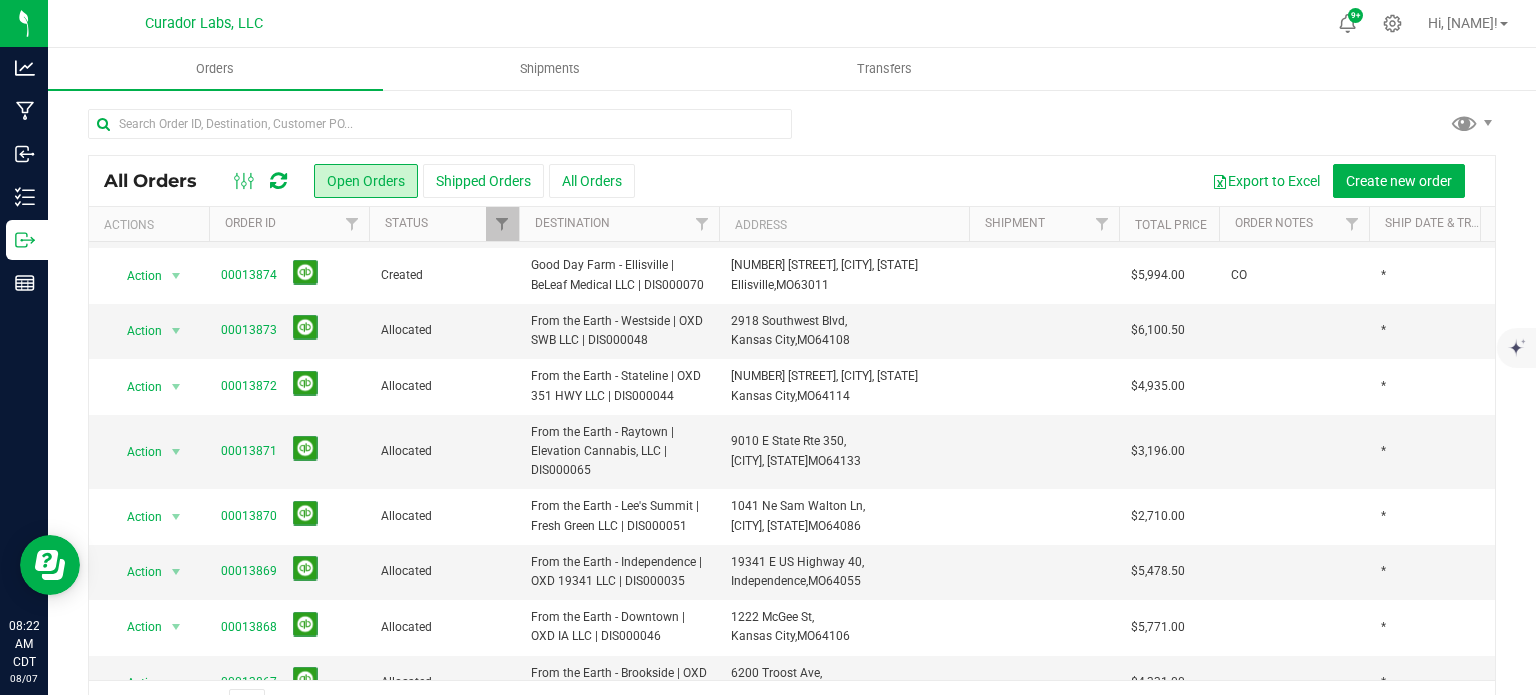 scroll, scrollTop: 600, scrollLeft: 0, axis: vertical 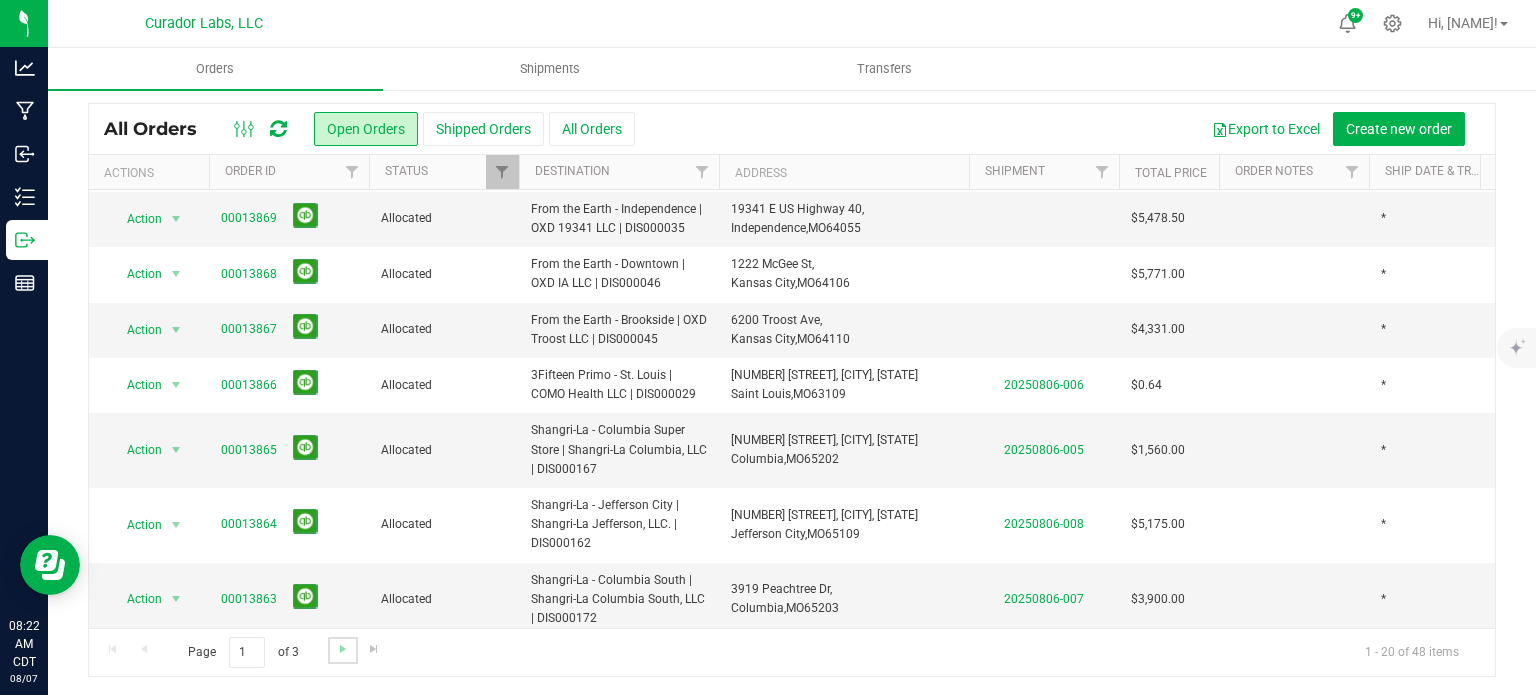 click at bounding box center [342, 650] 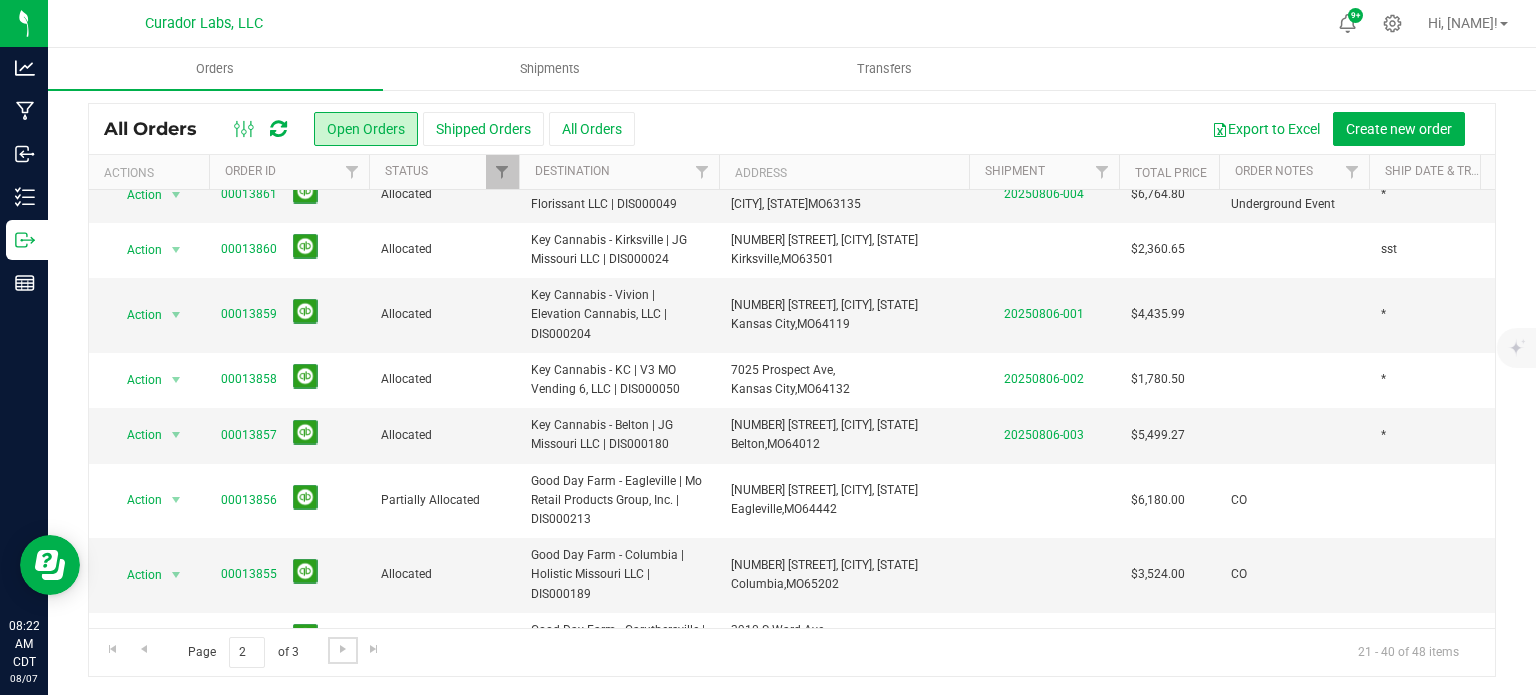scroll, scrollTop: 0, scrollLeft: 0, axis: both 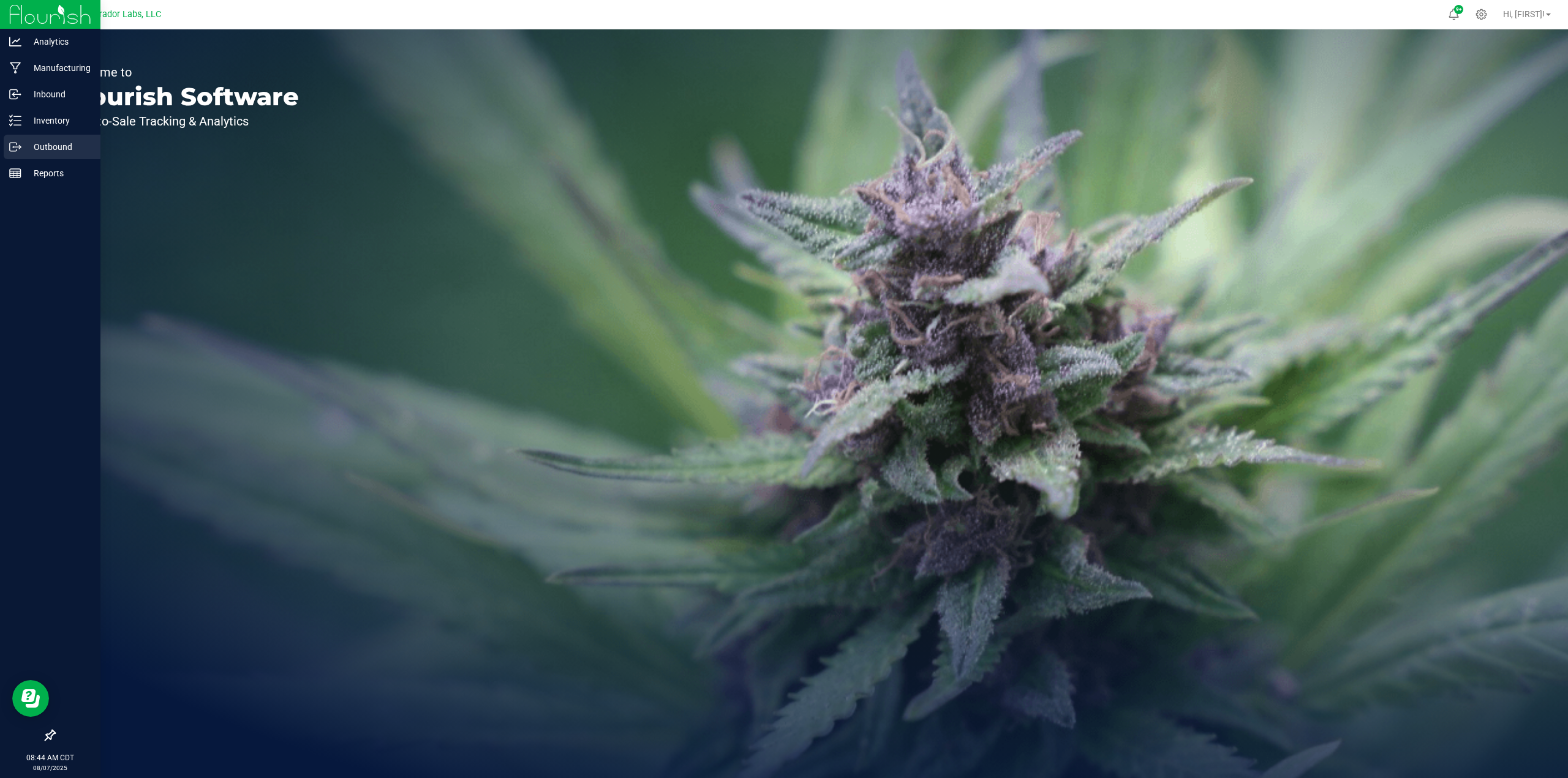 click on "Outbound" at bounding box center (52, 147) 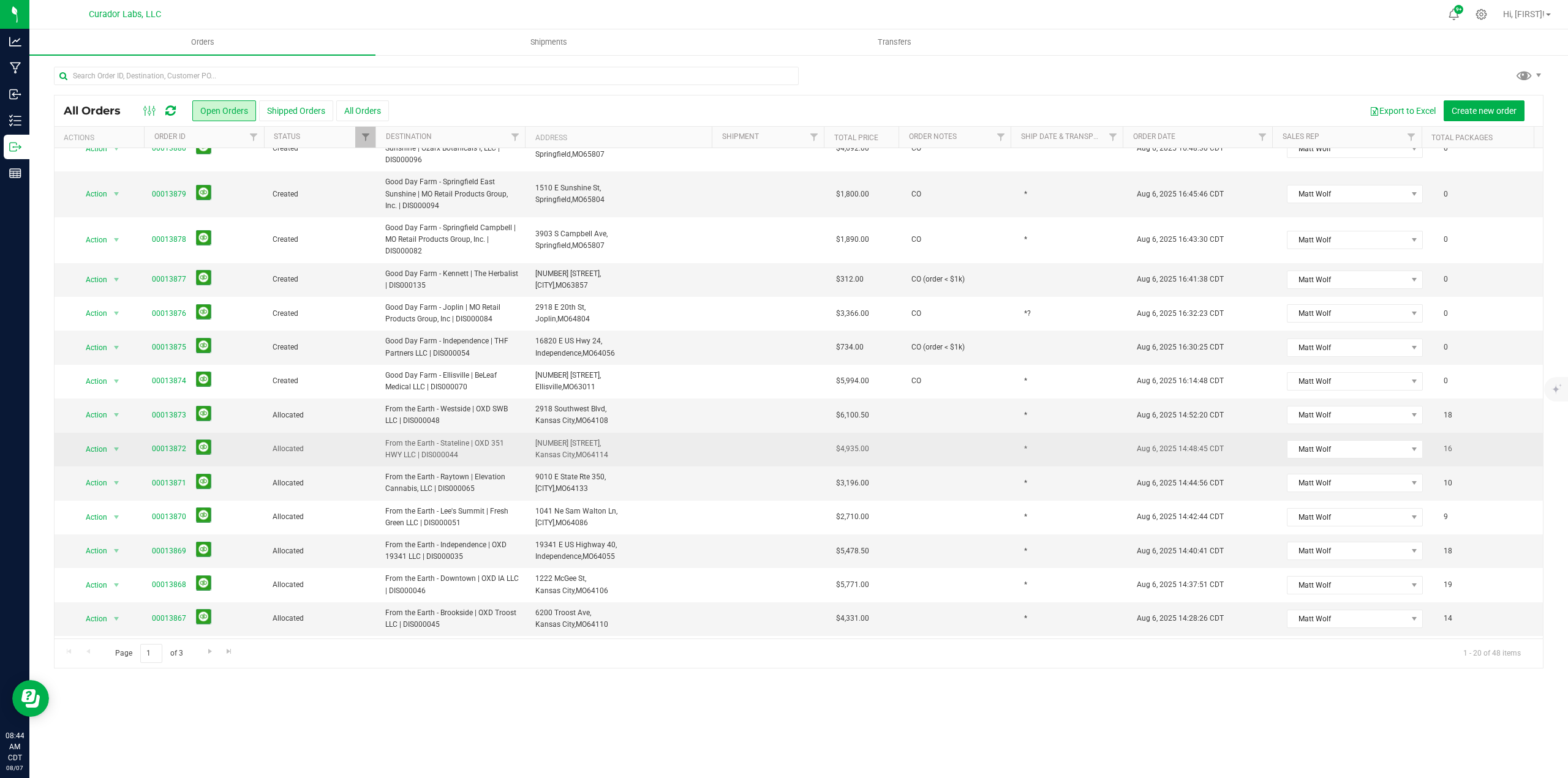 scroll, scrollTop: 0, scrollLeft: 0, axis: both 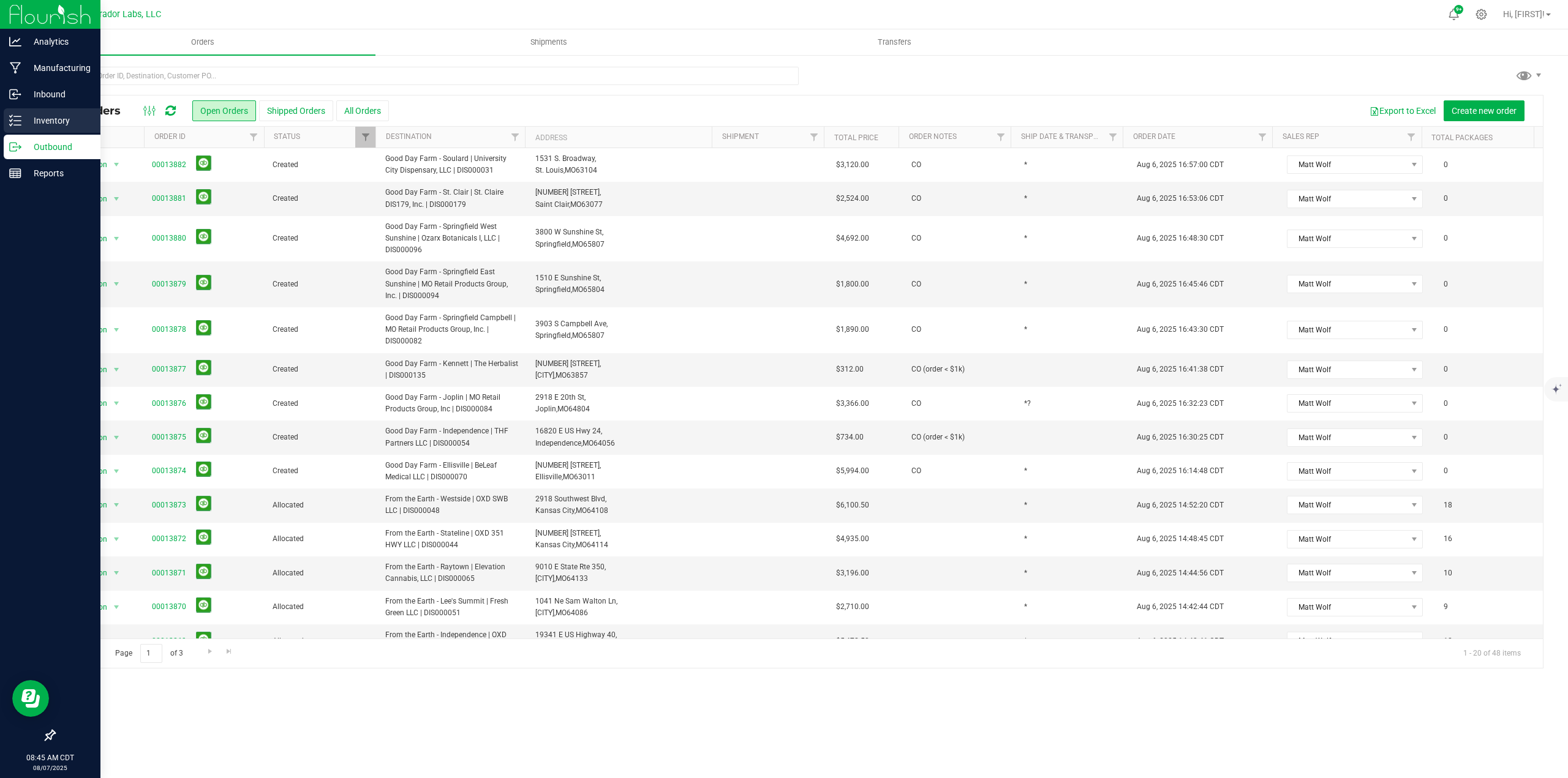 click 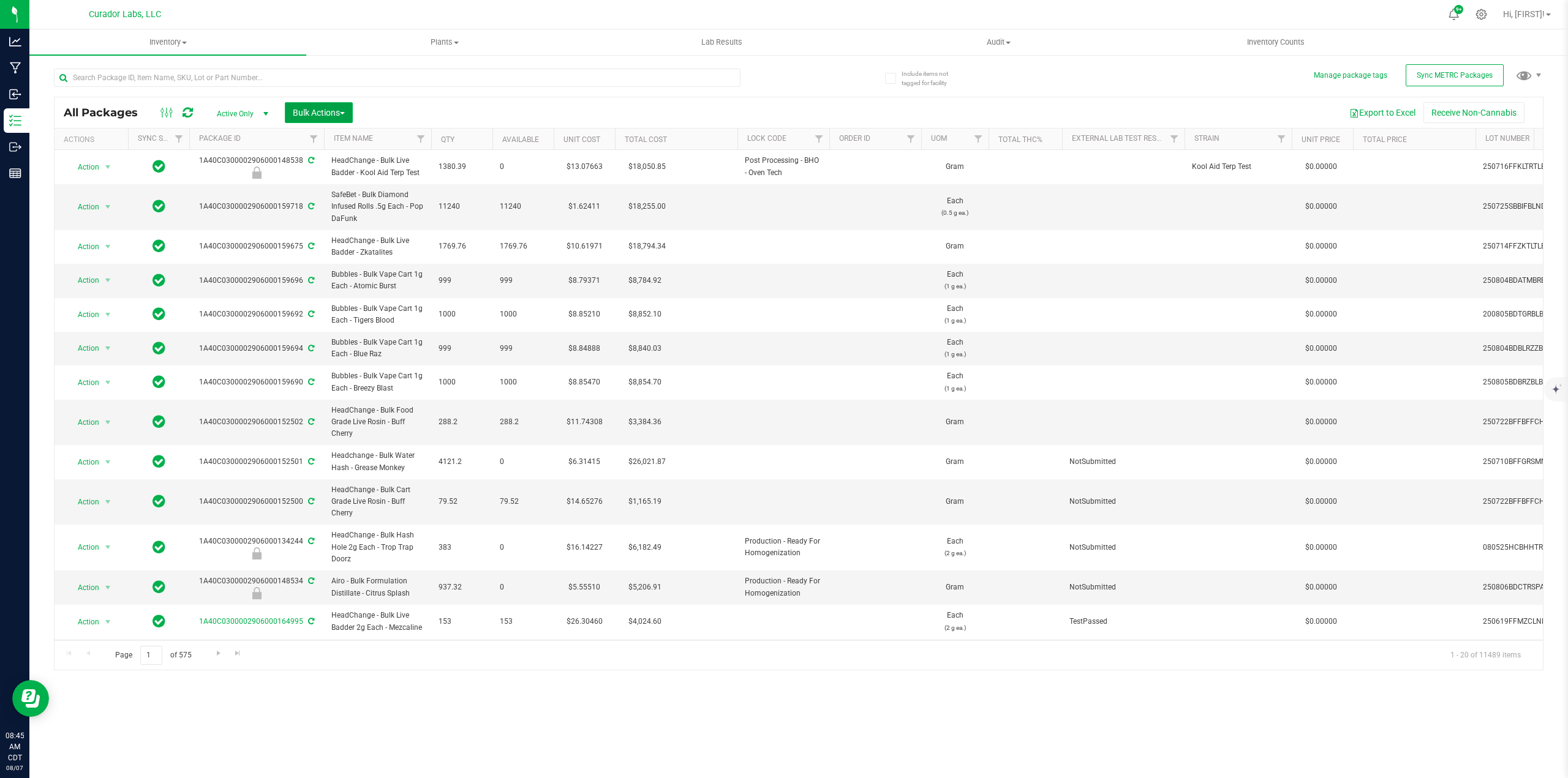 click on "Bulk Actions" at bounding box center [318, 113] 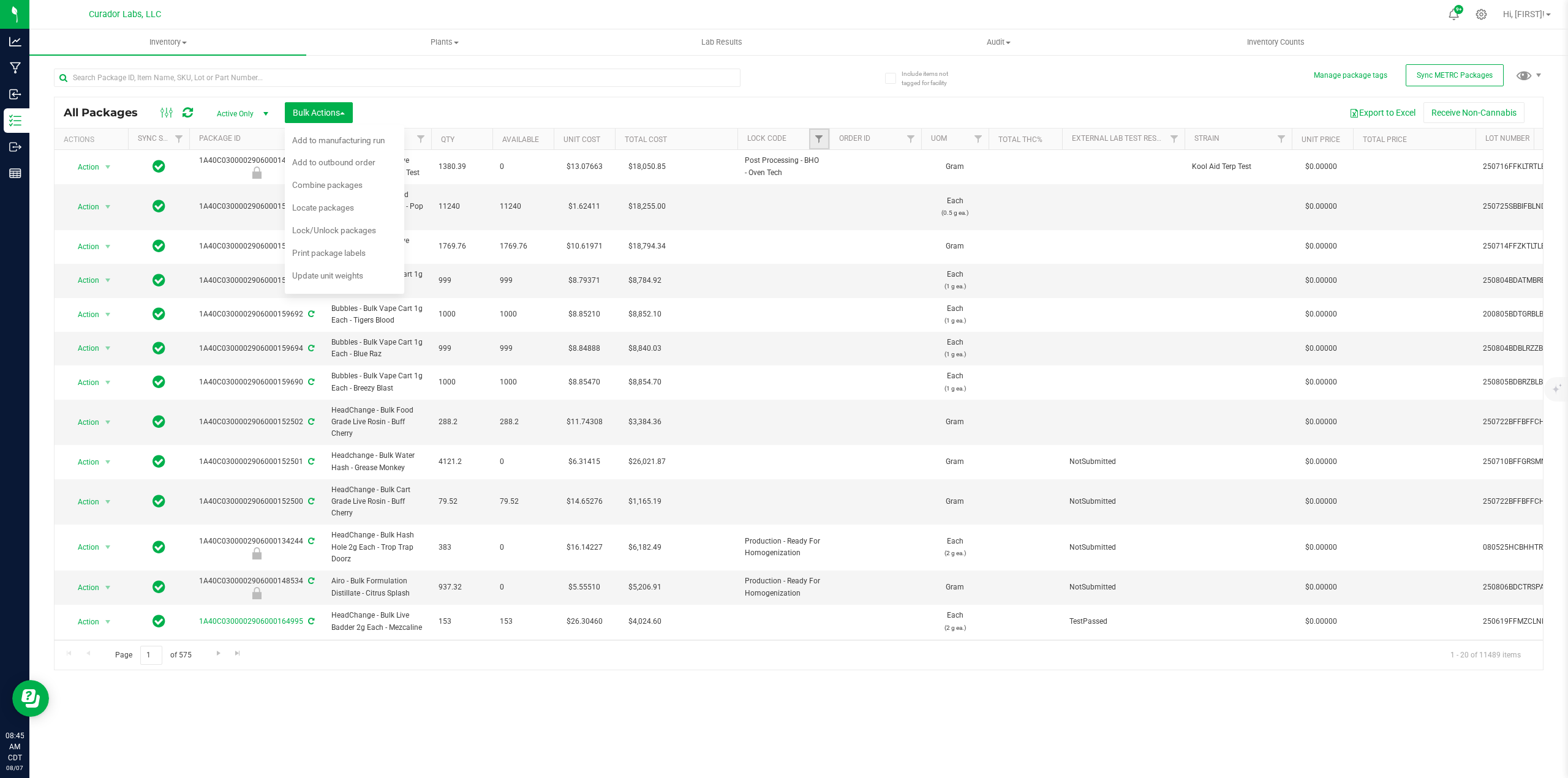 click at bounding box center [819, 139] 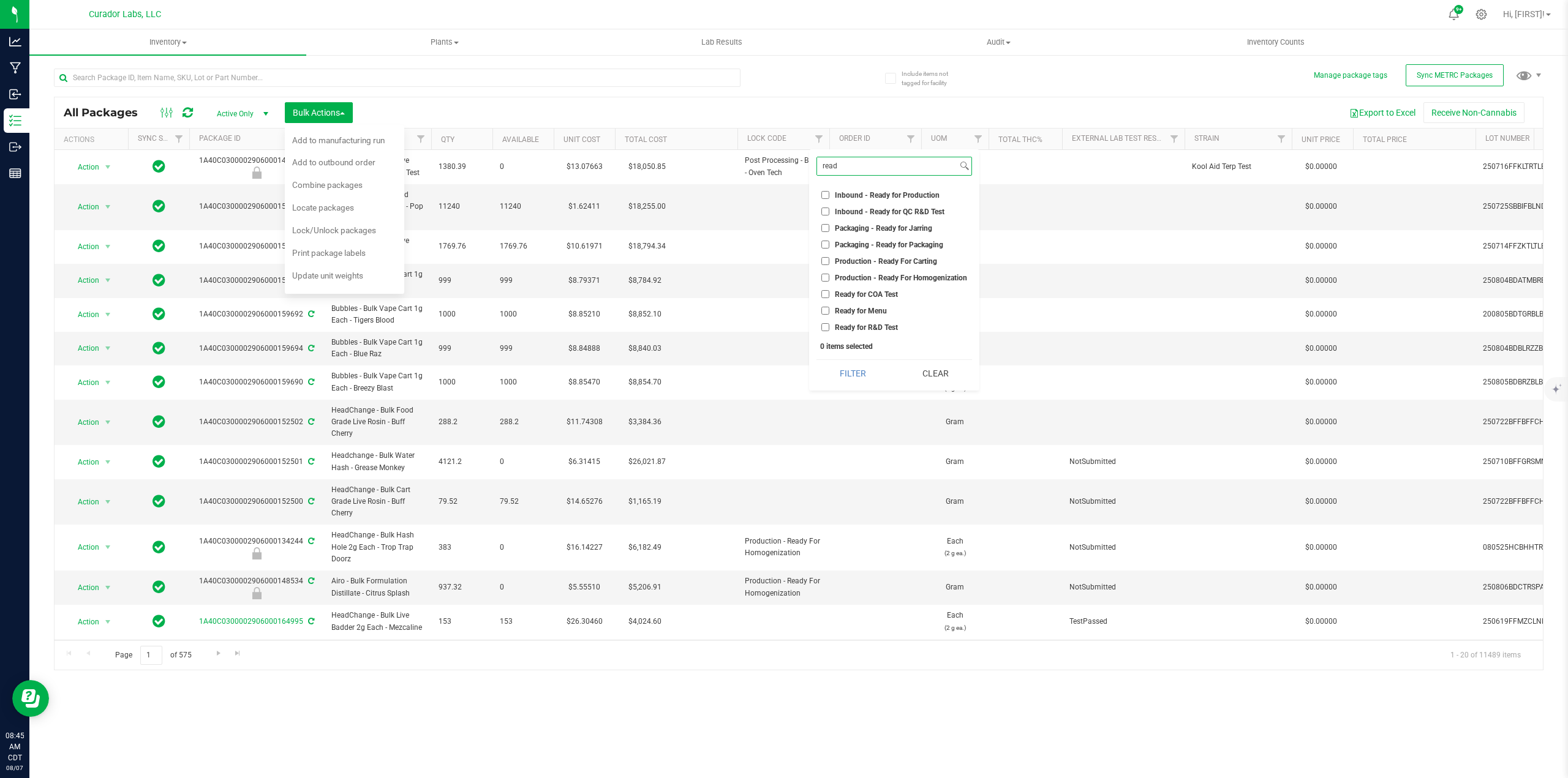 type on "read" 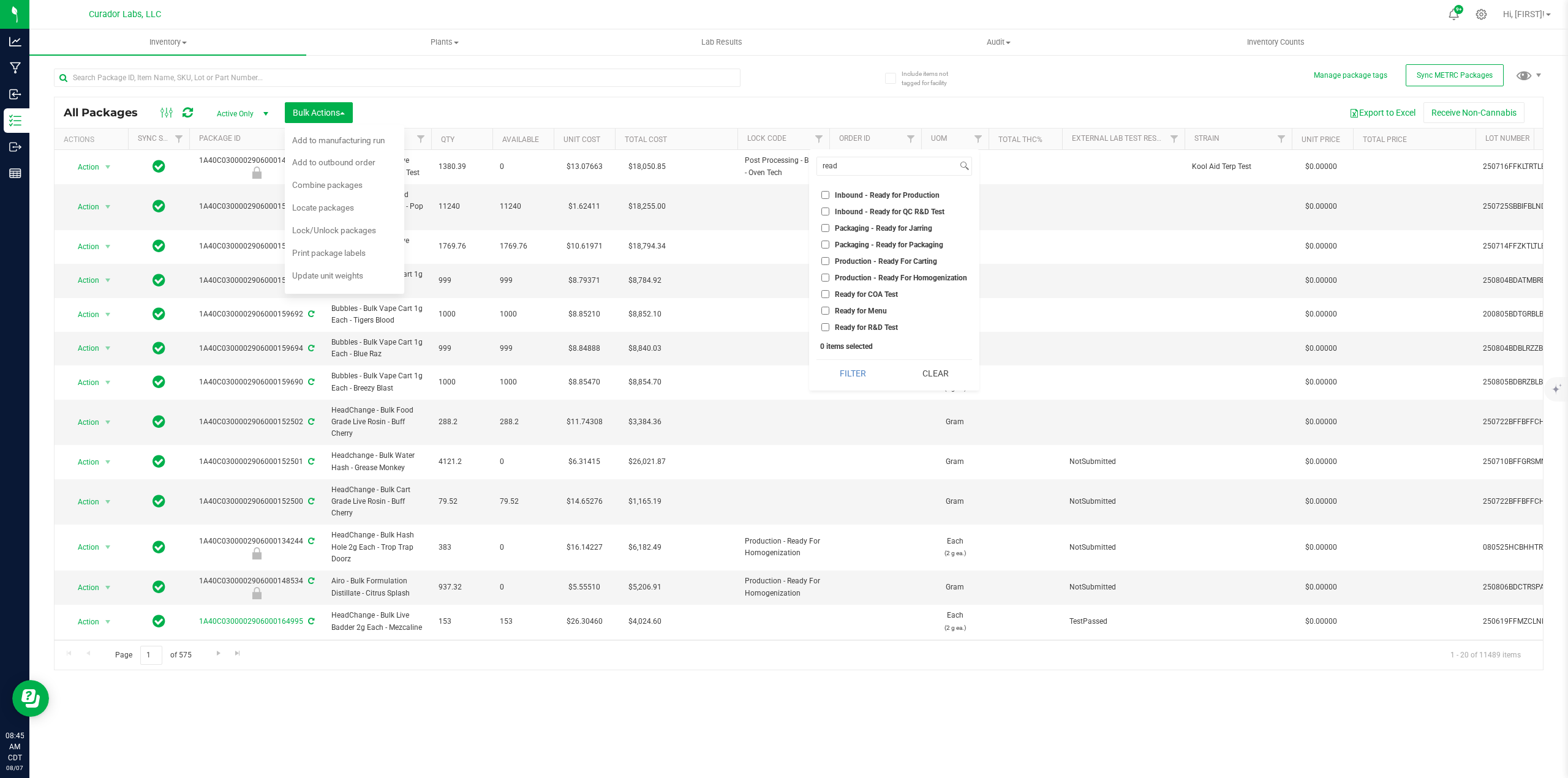click on "Ready for Menu" at bounding box center (861, 311) 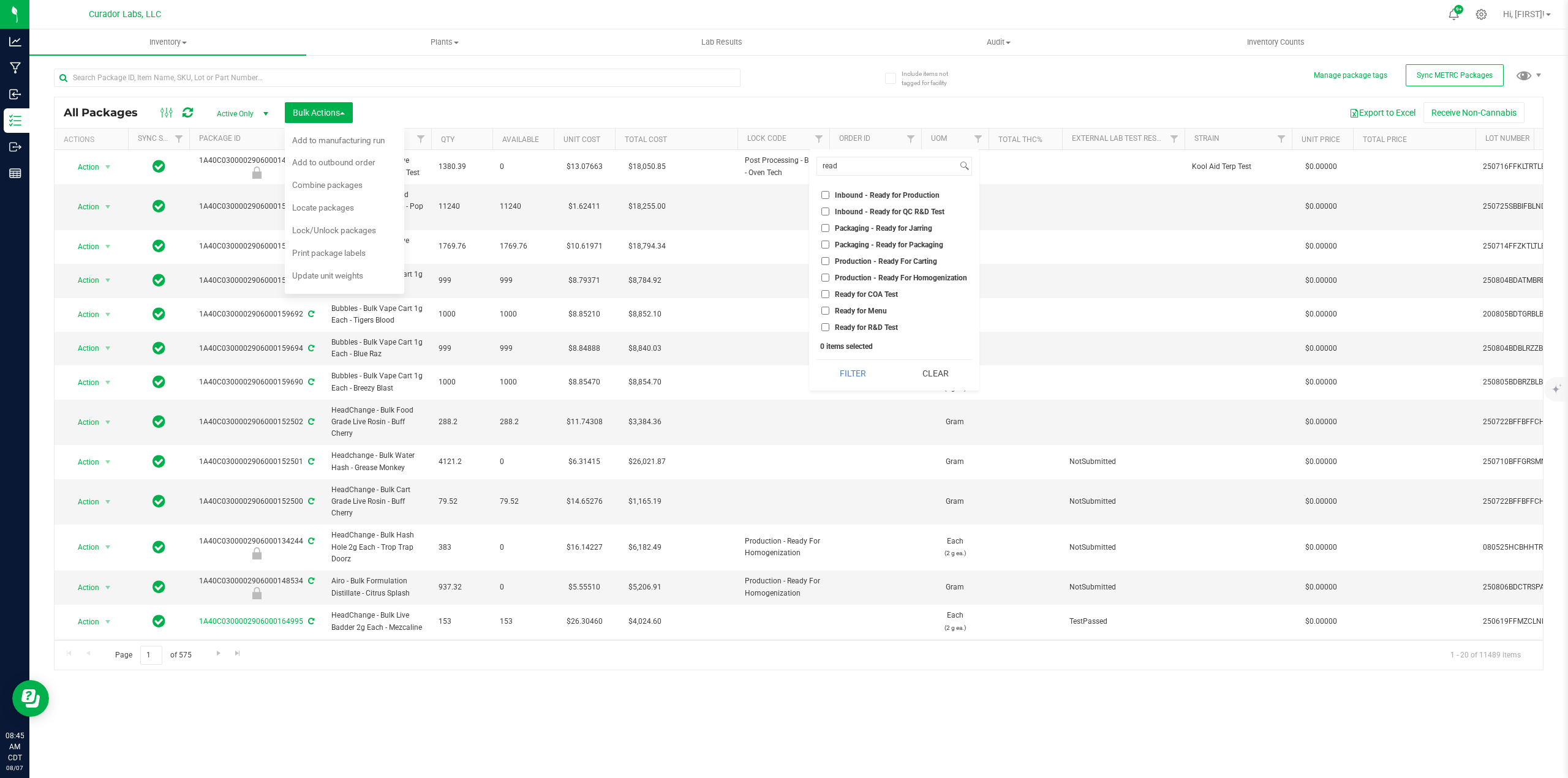 click on "Ready for Menu" at bounding box center [825, 310] 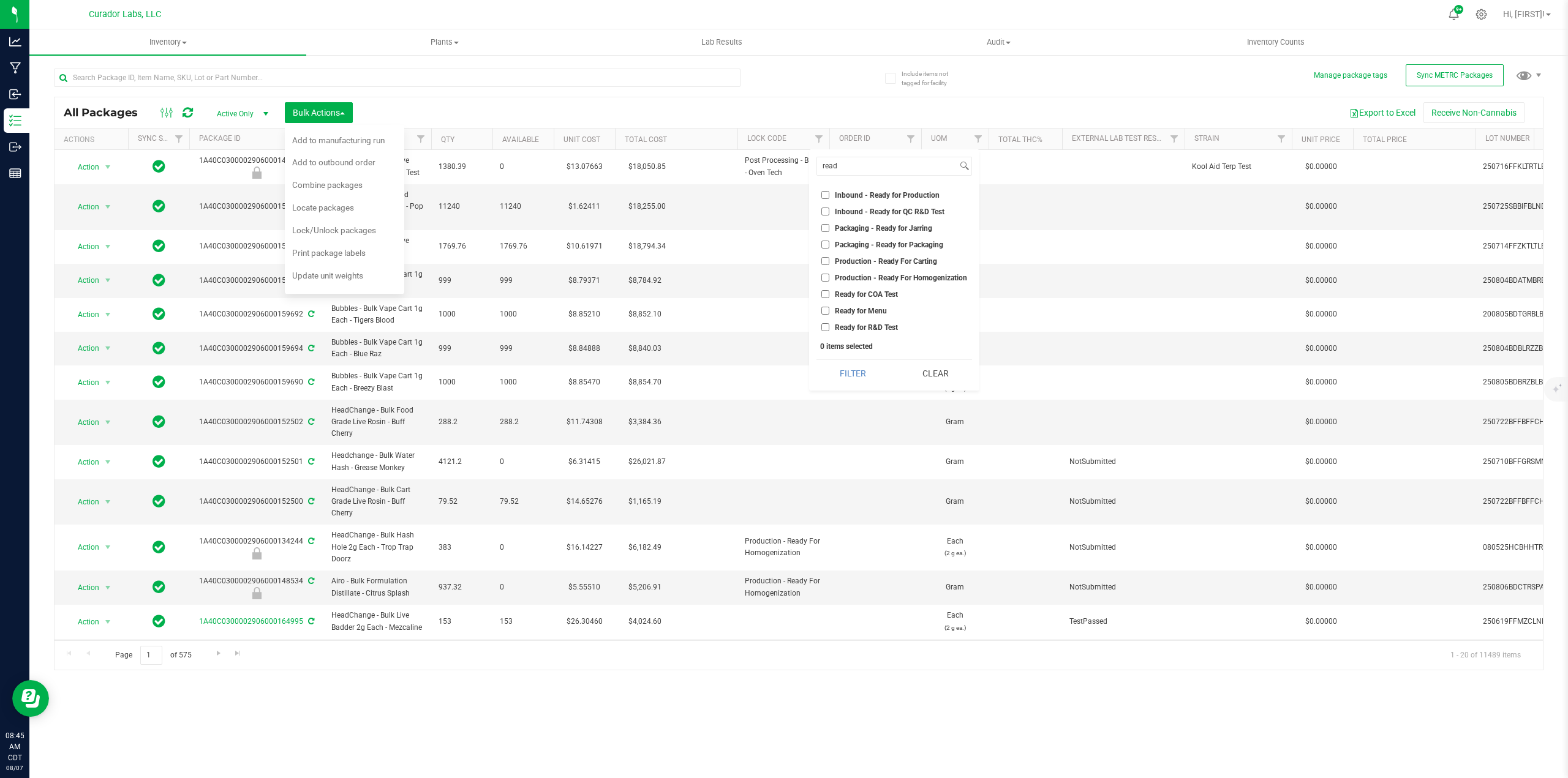 checkbox on "true" 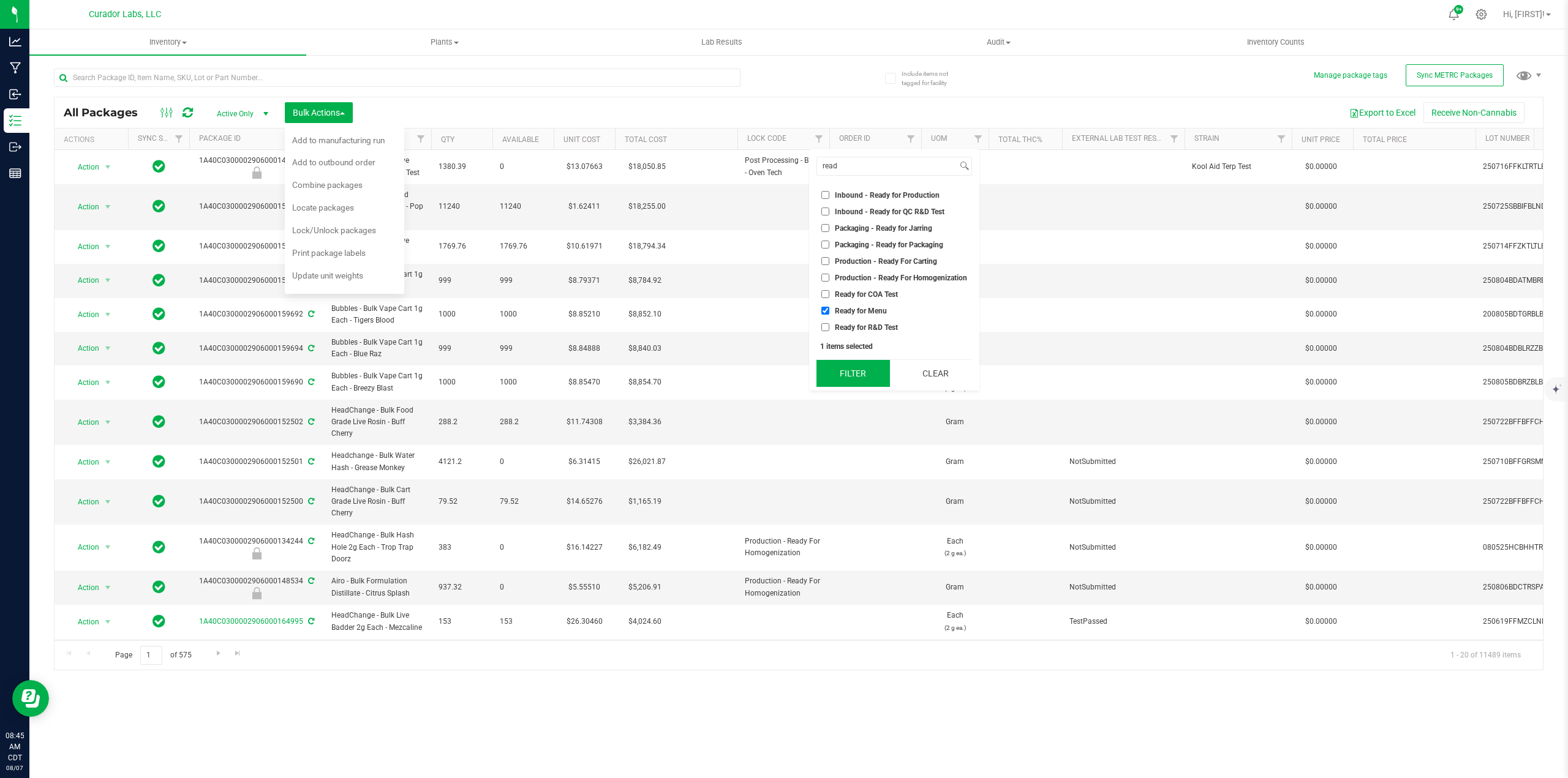 click on "Filter" at bounding box center [853, 373] 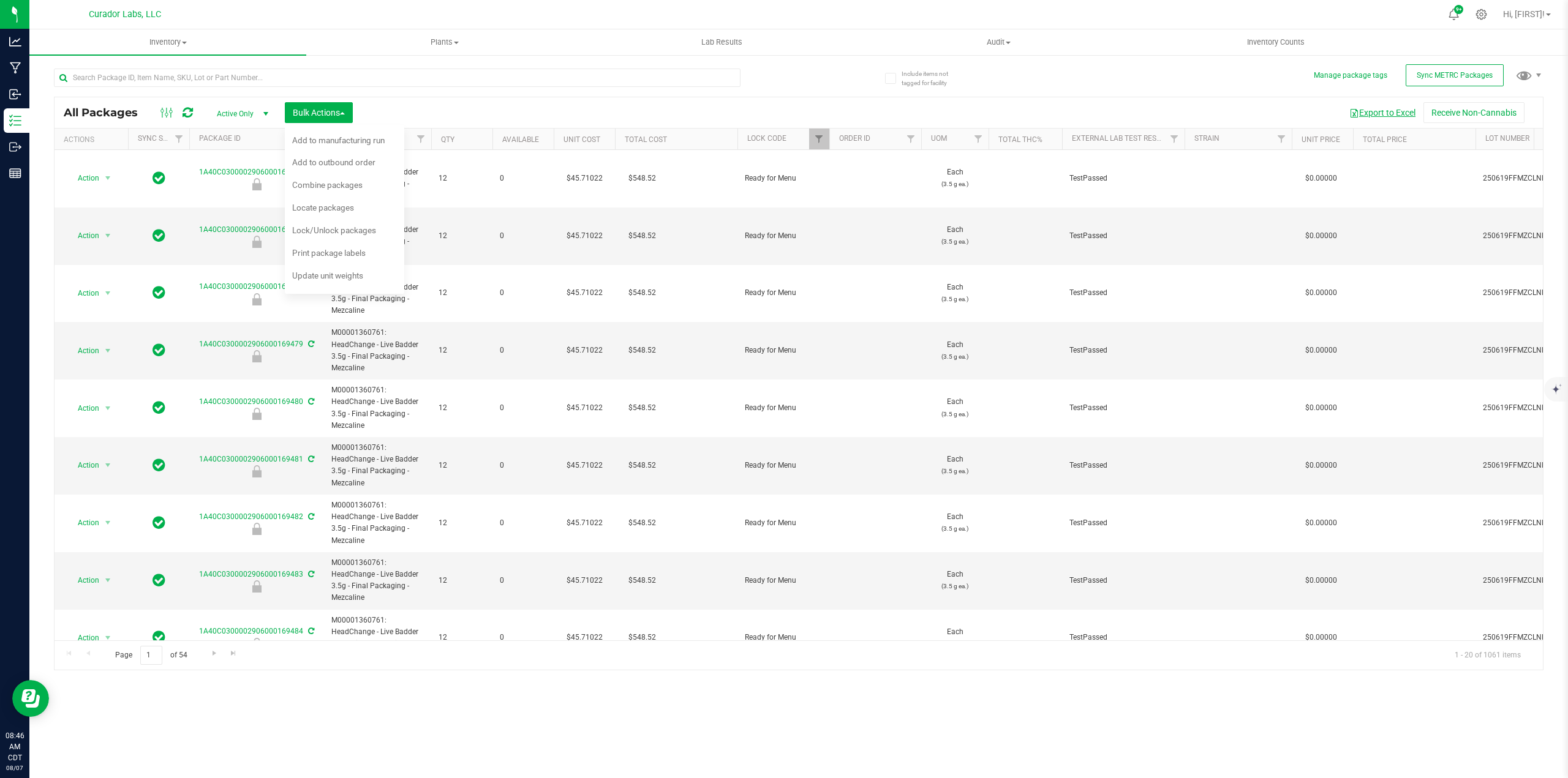 click at bounding box center [1354, 113] 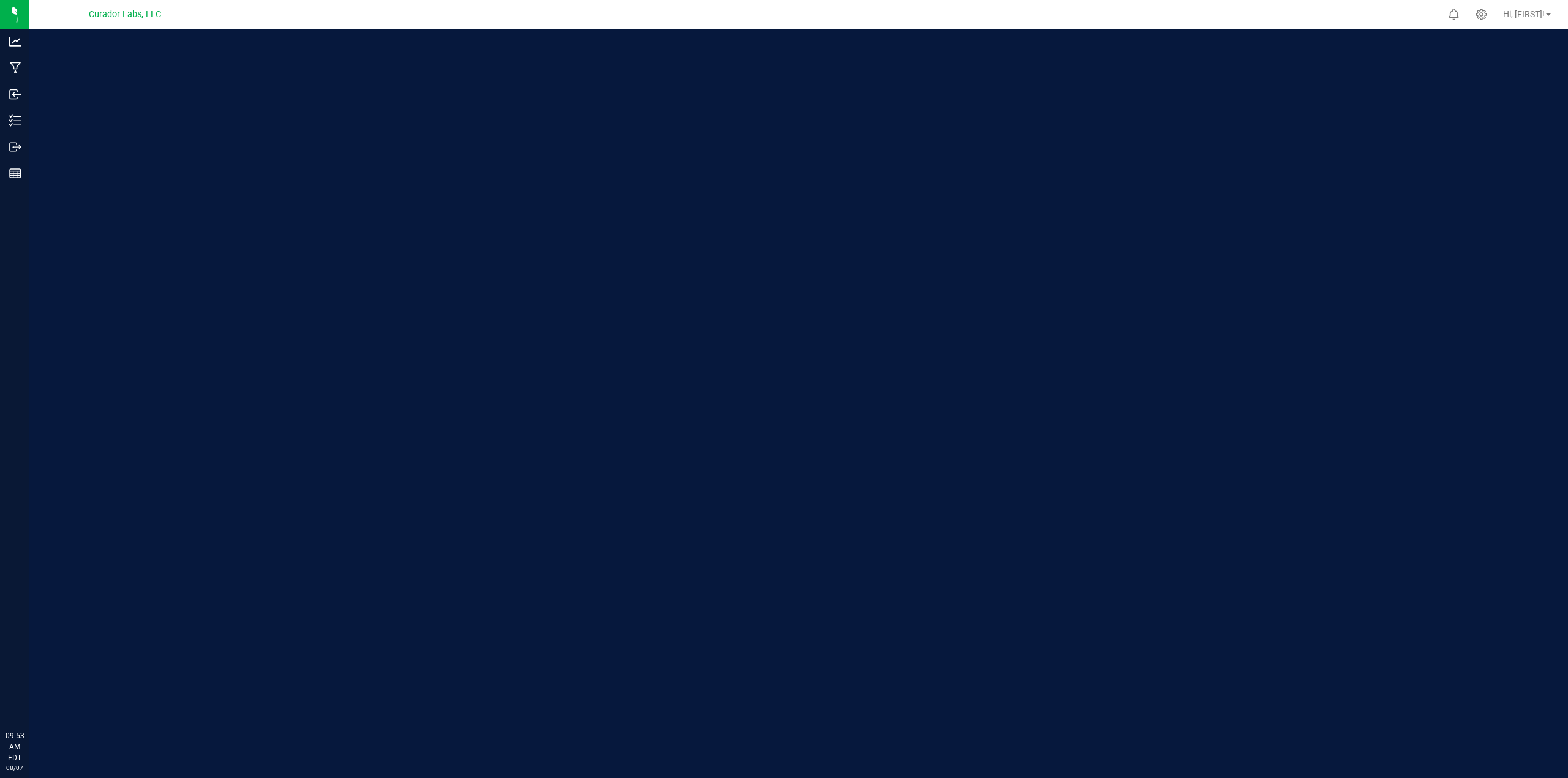 scroll, scrollTop: 0, scrollLeft: 0, axis: both 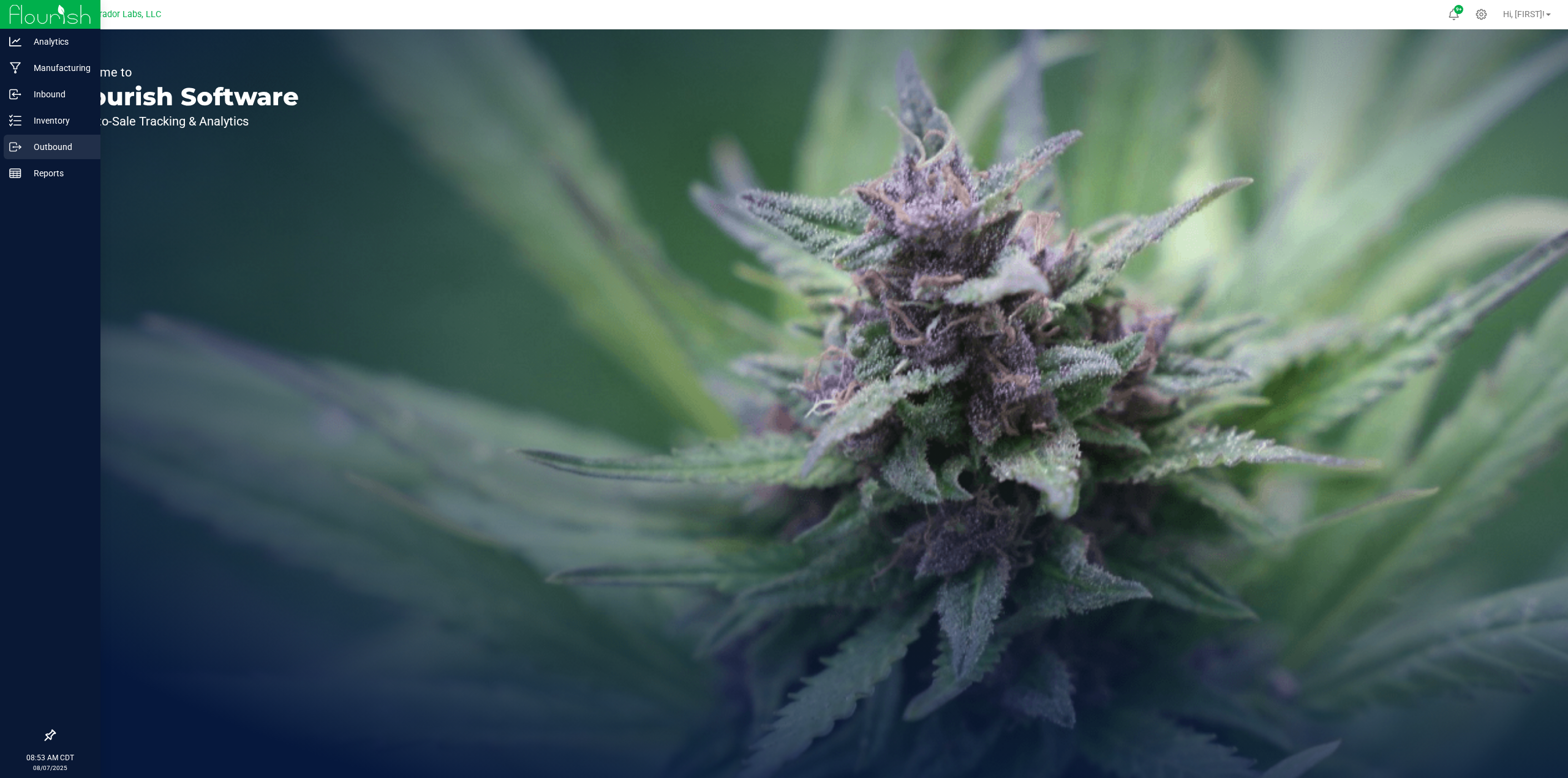 click 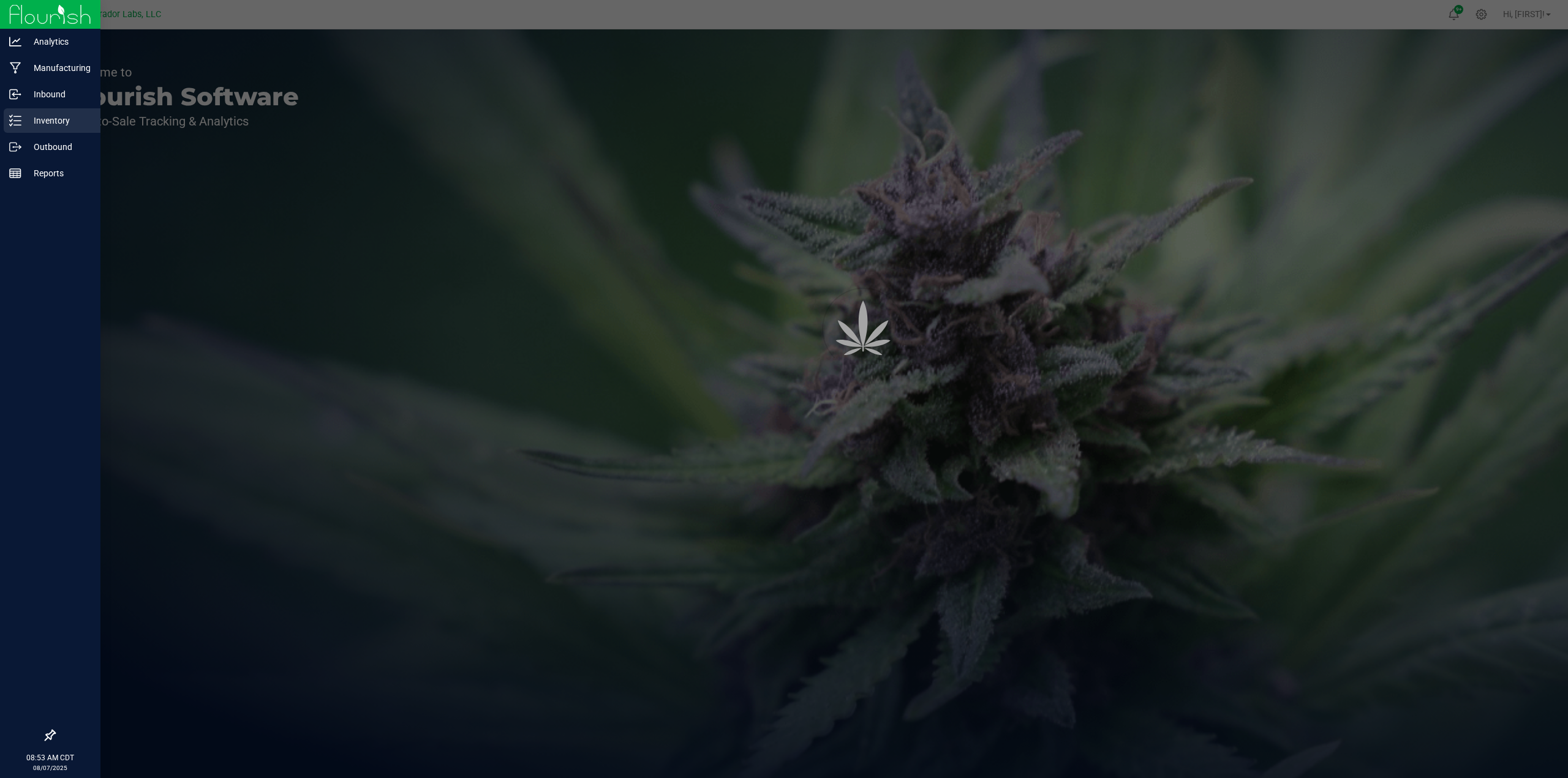 click 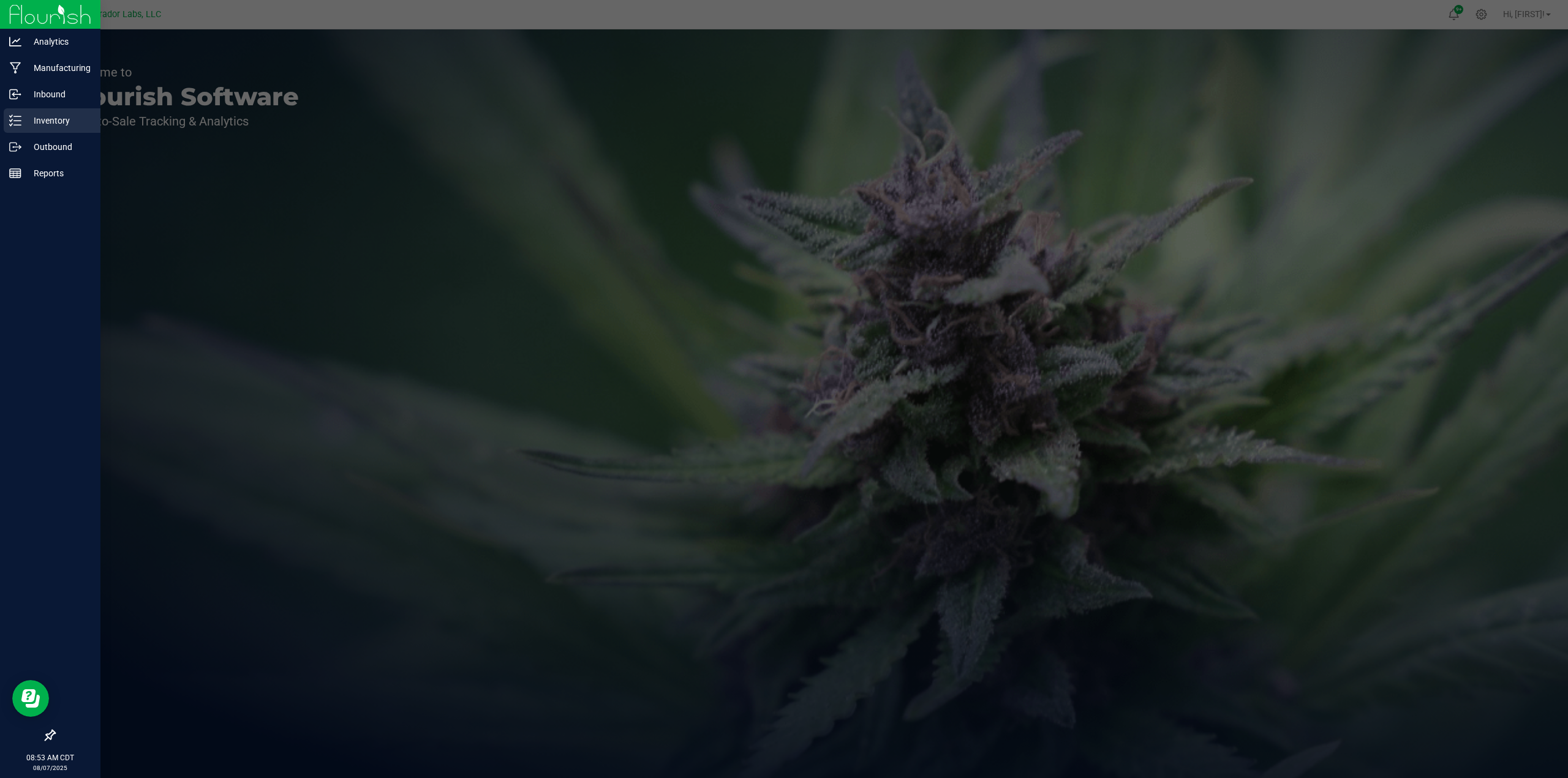 click 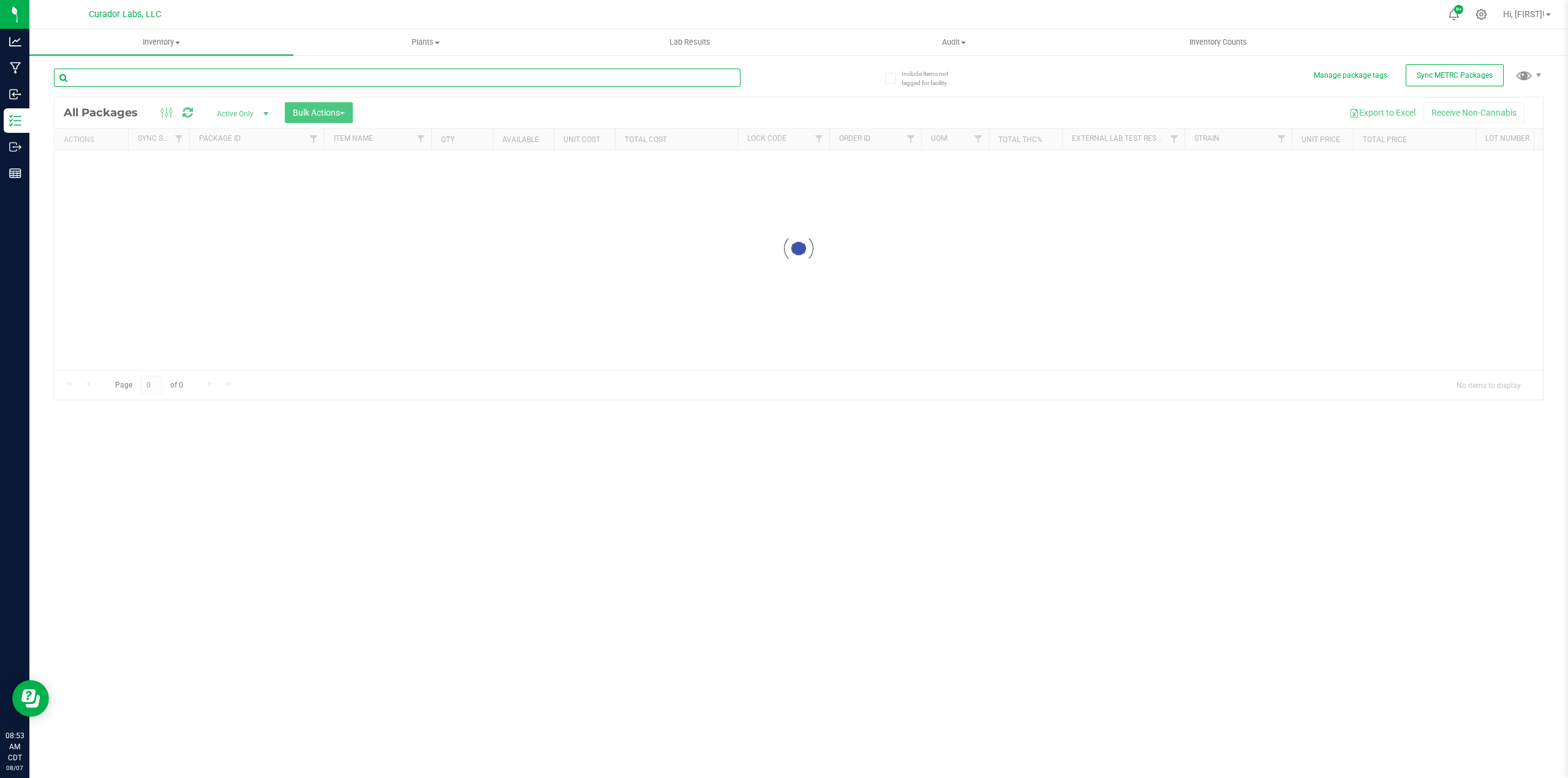 click at bounding box center (397, 78) 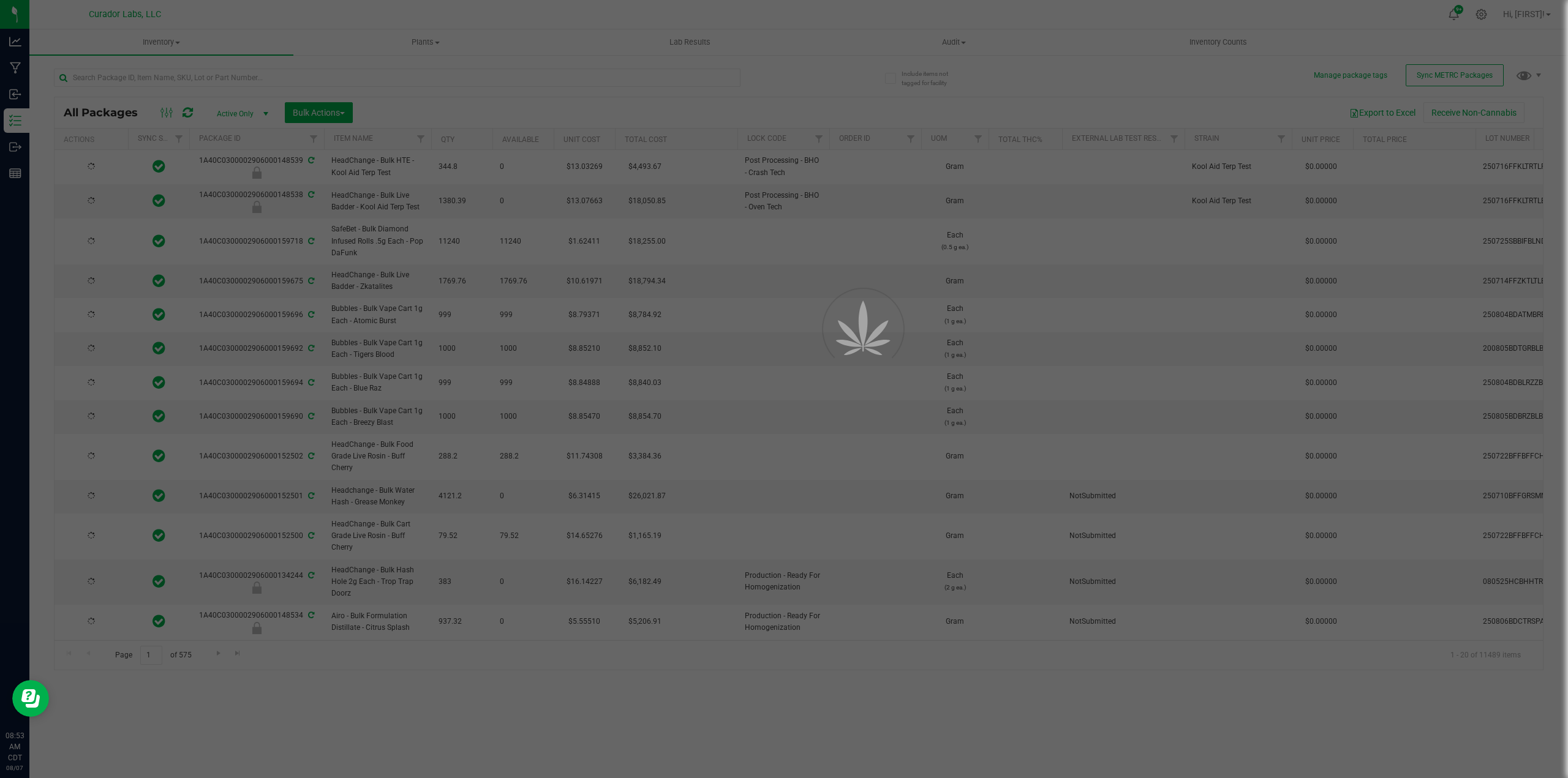 type on "2026-08-07" 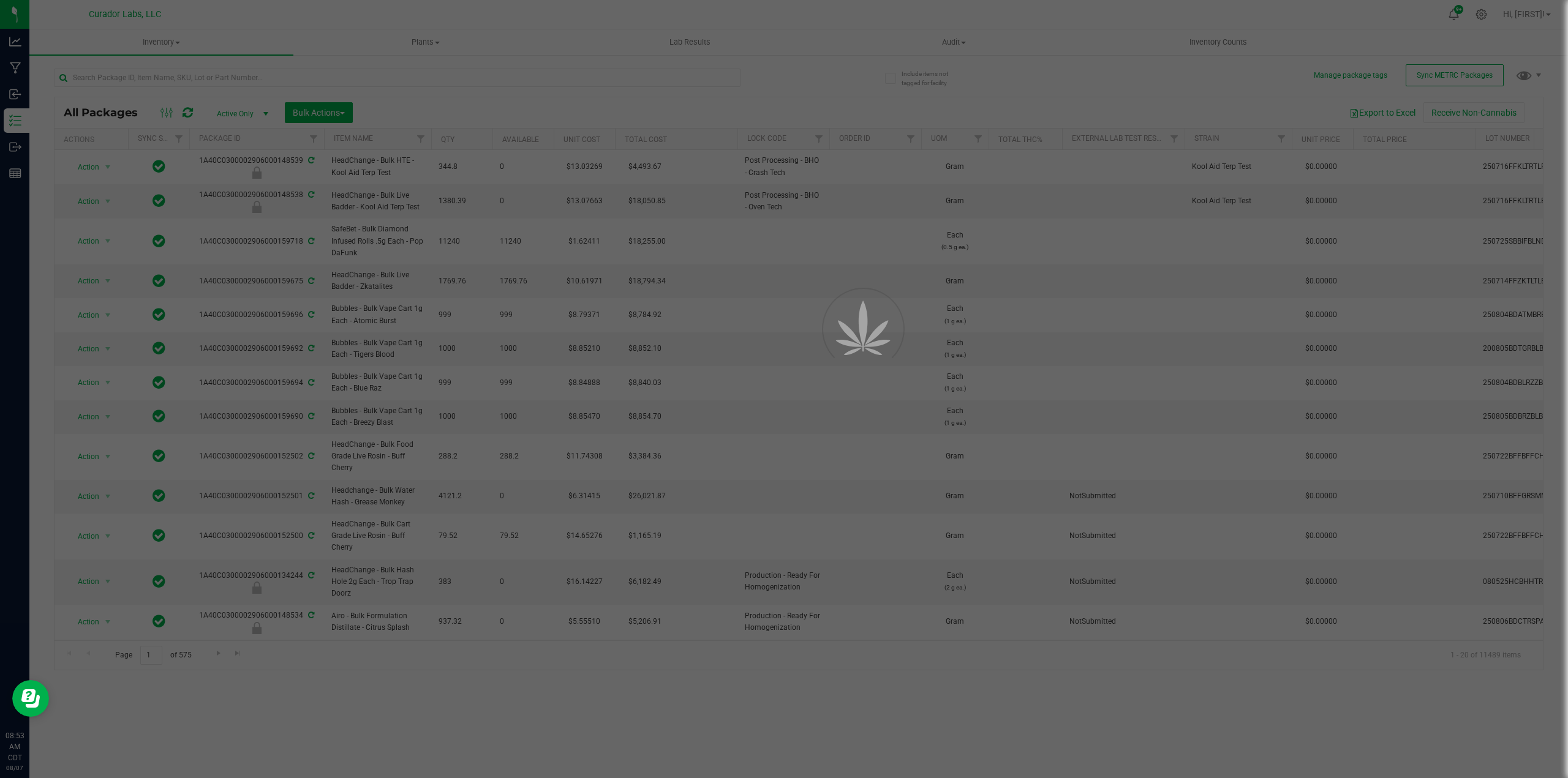 click at bounding box center [784, 389] 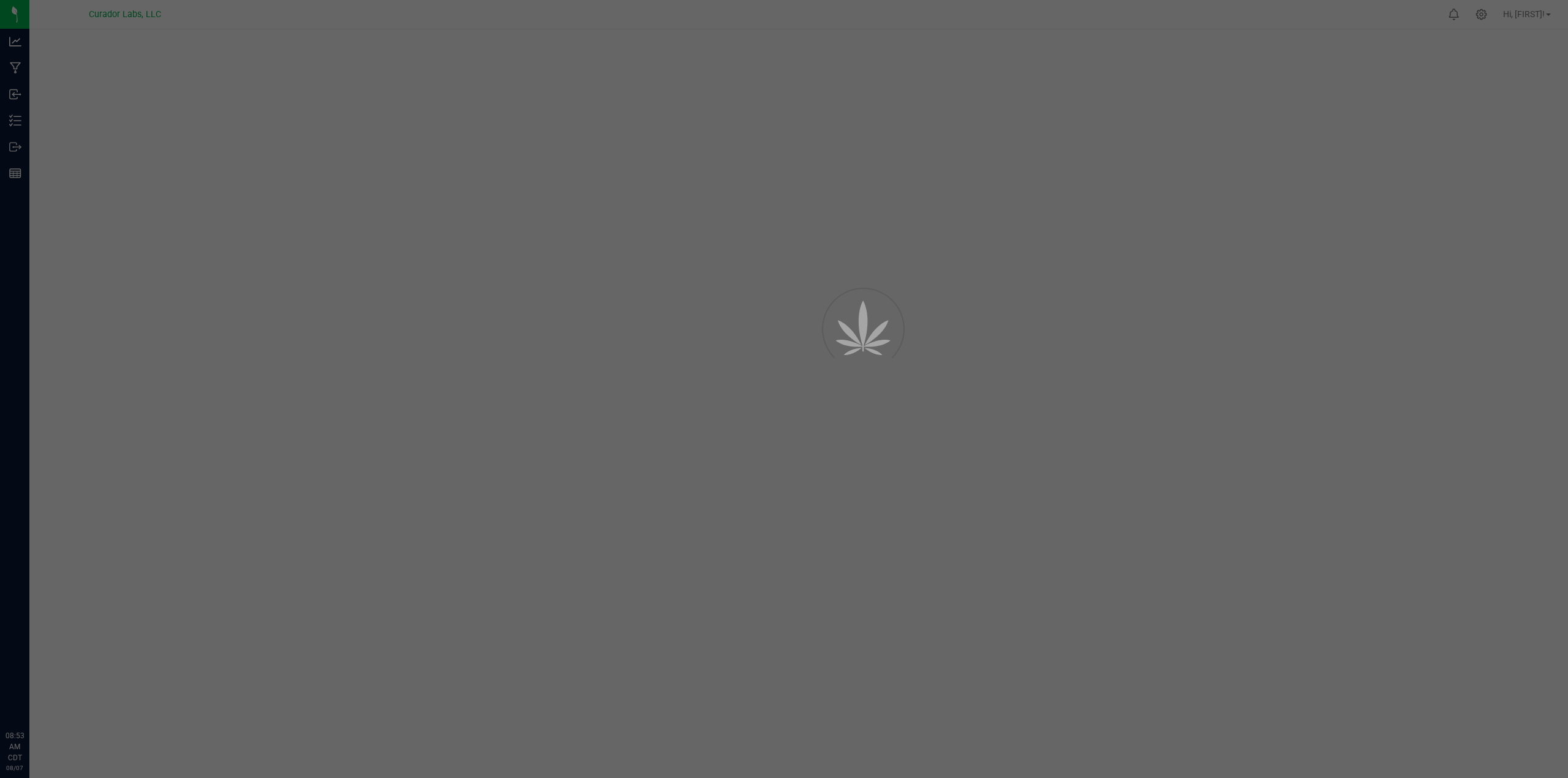 scroll, scrollTop: 0, scrollLeft: 0, axis: both 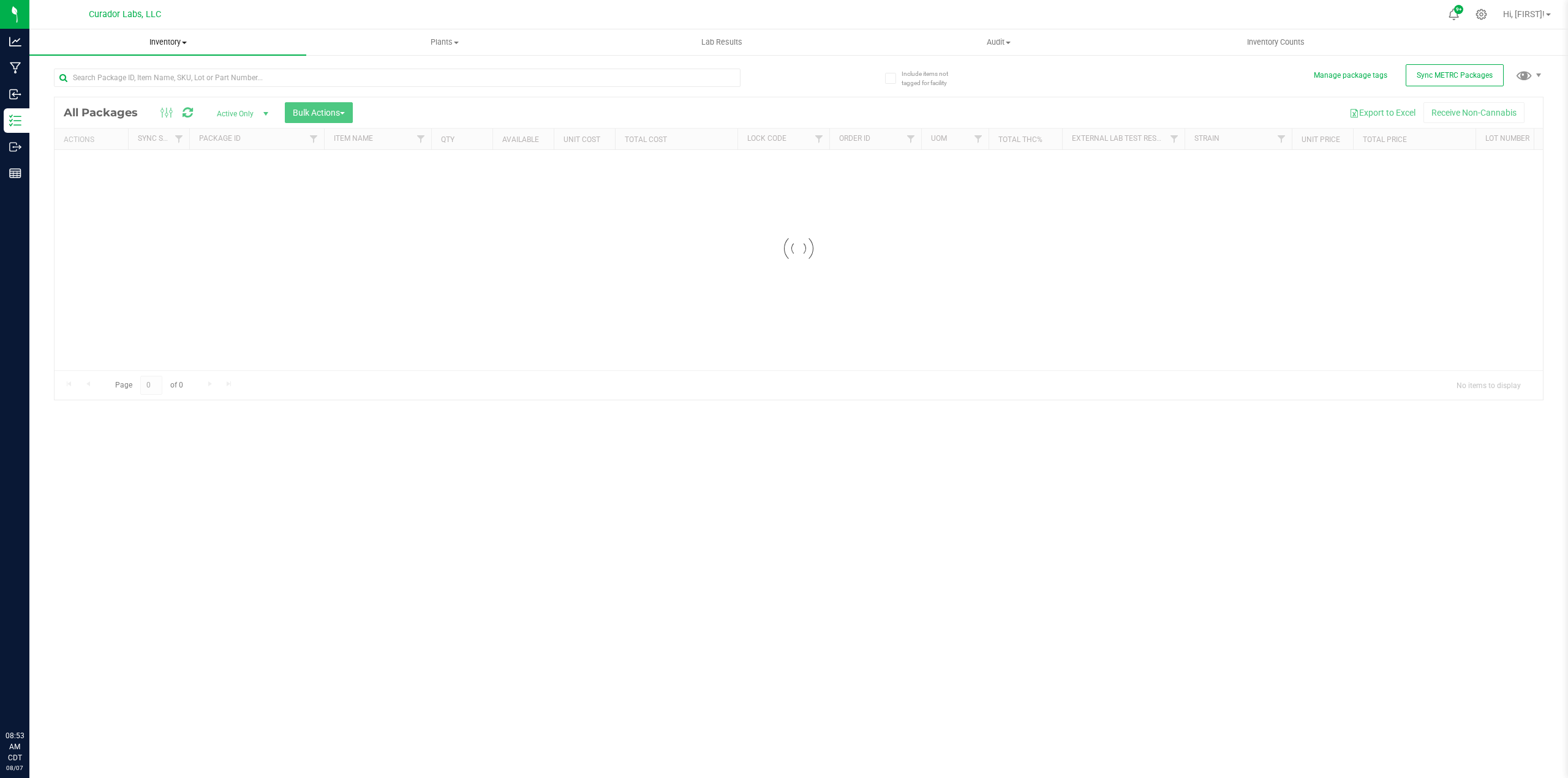 click on "Inventory
All packages
All inventory
Waste log
Create inventory" at bounding box center [168, 42] 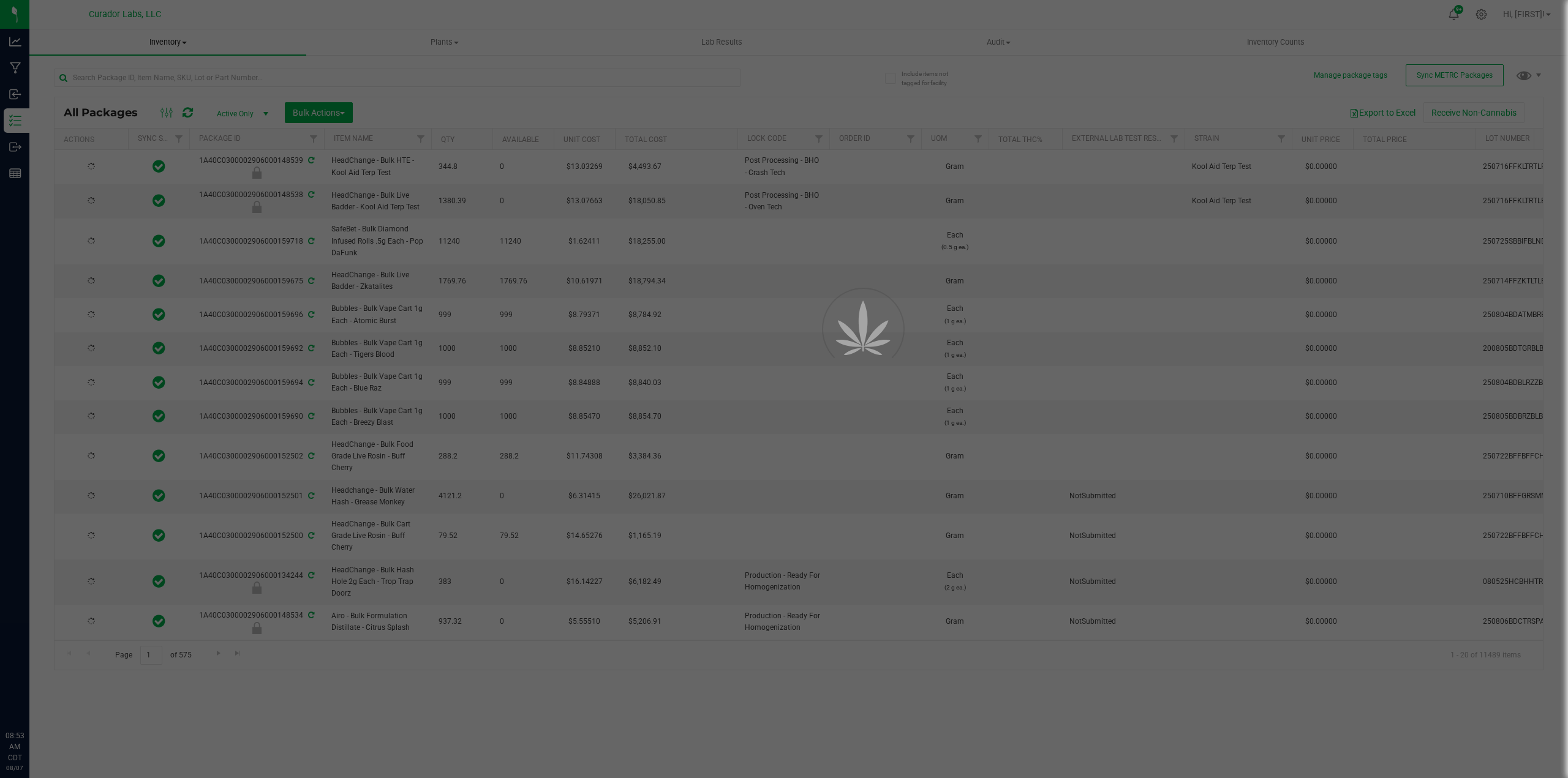 type on "2026-08-07" 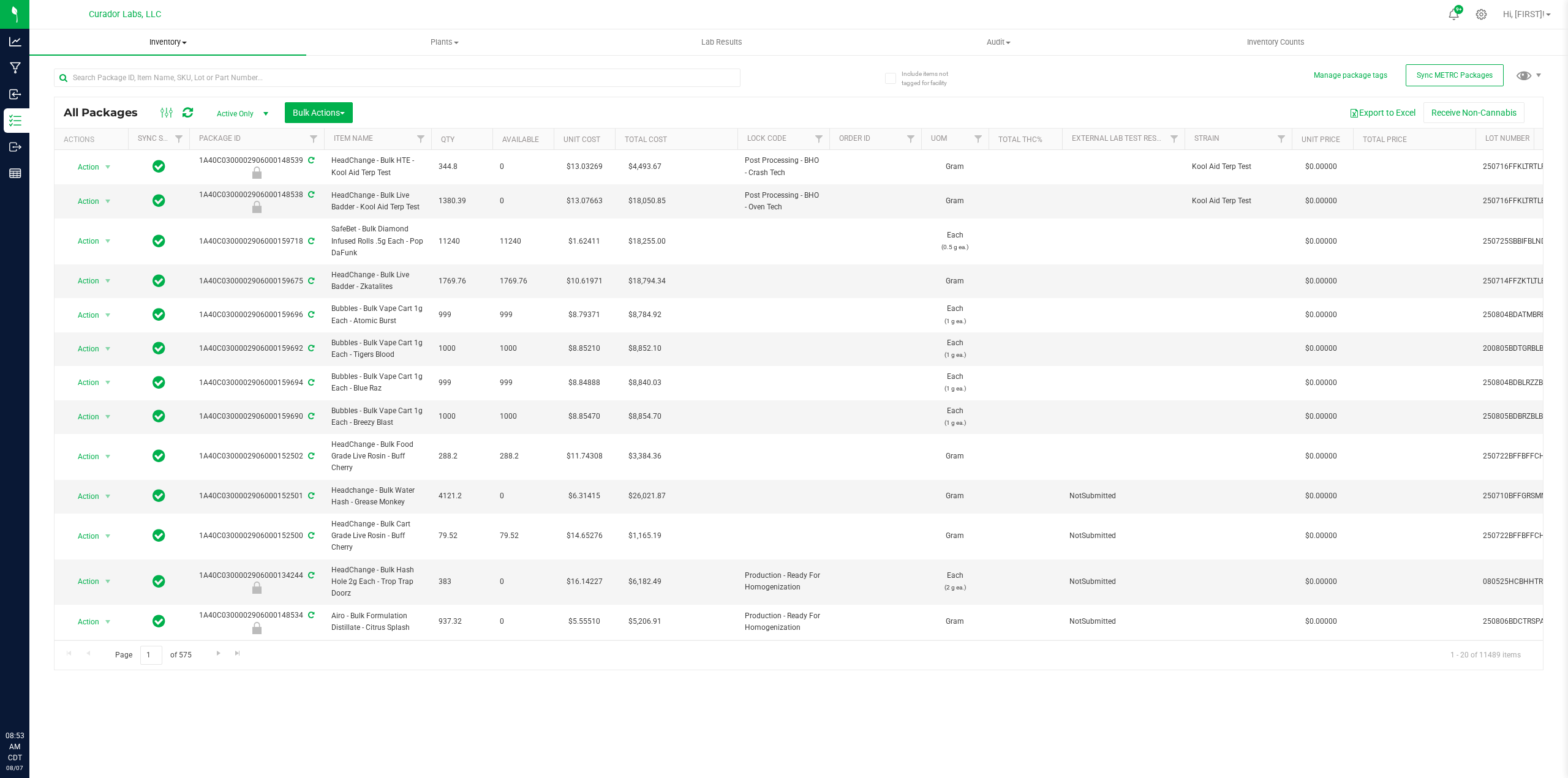 click on "Inventory" at bounding box center (168, 42) 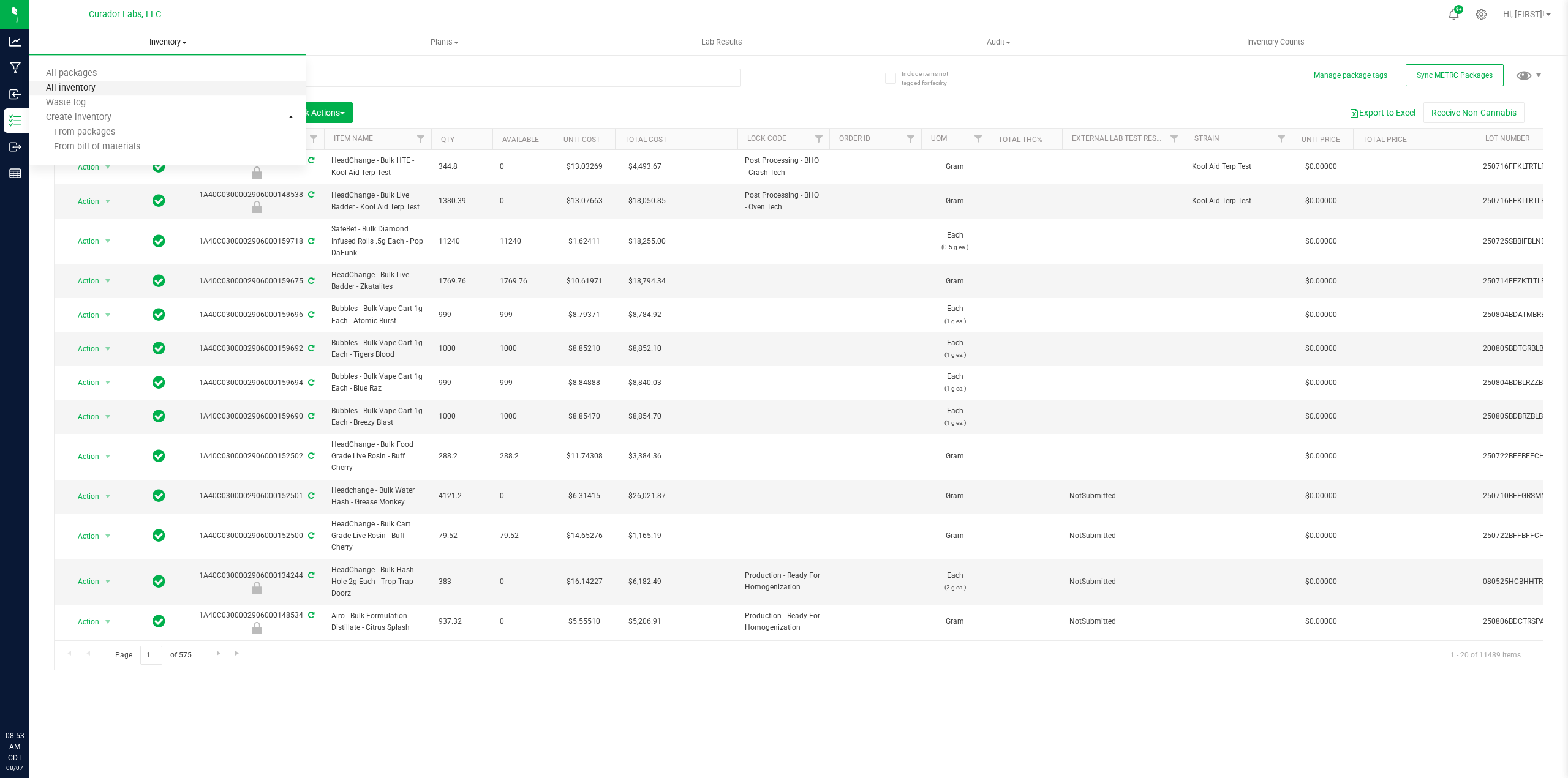 click on "All inventory" at bounding box center (70, 88) 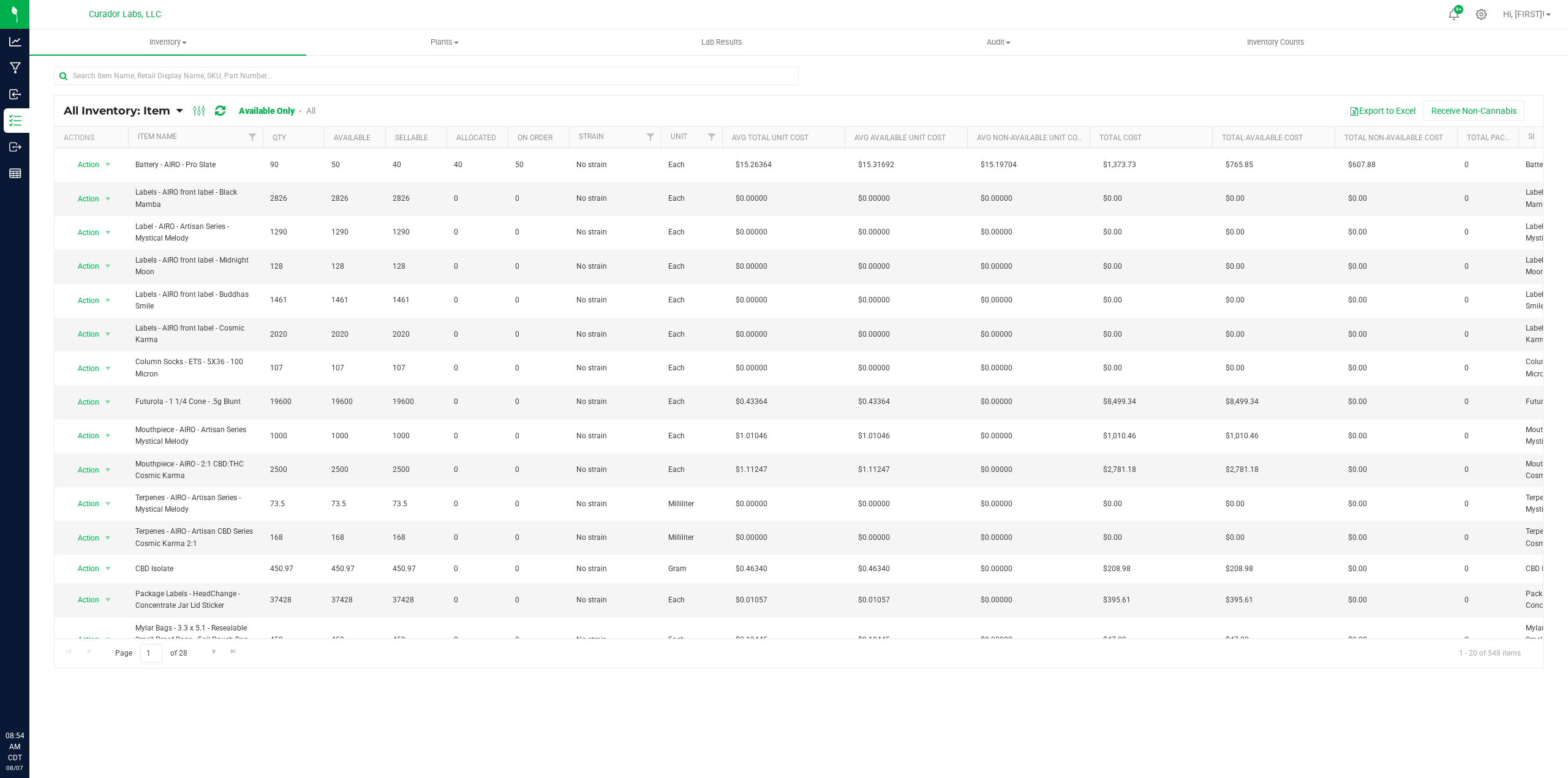 click on "Available Only
All" at bounding box center [277, 111] 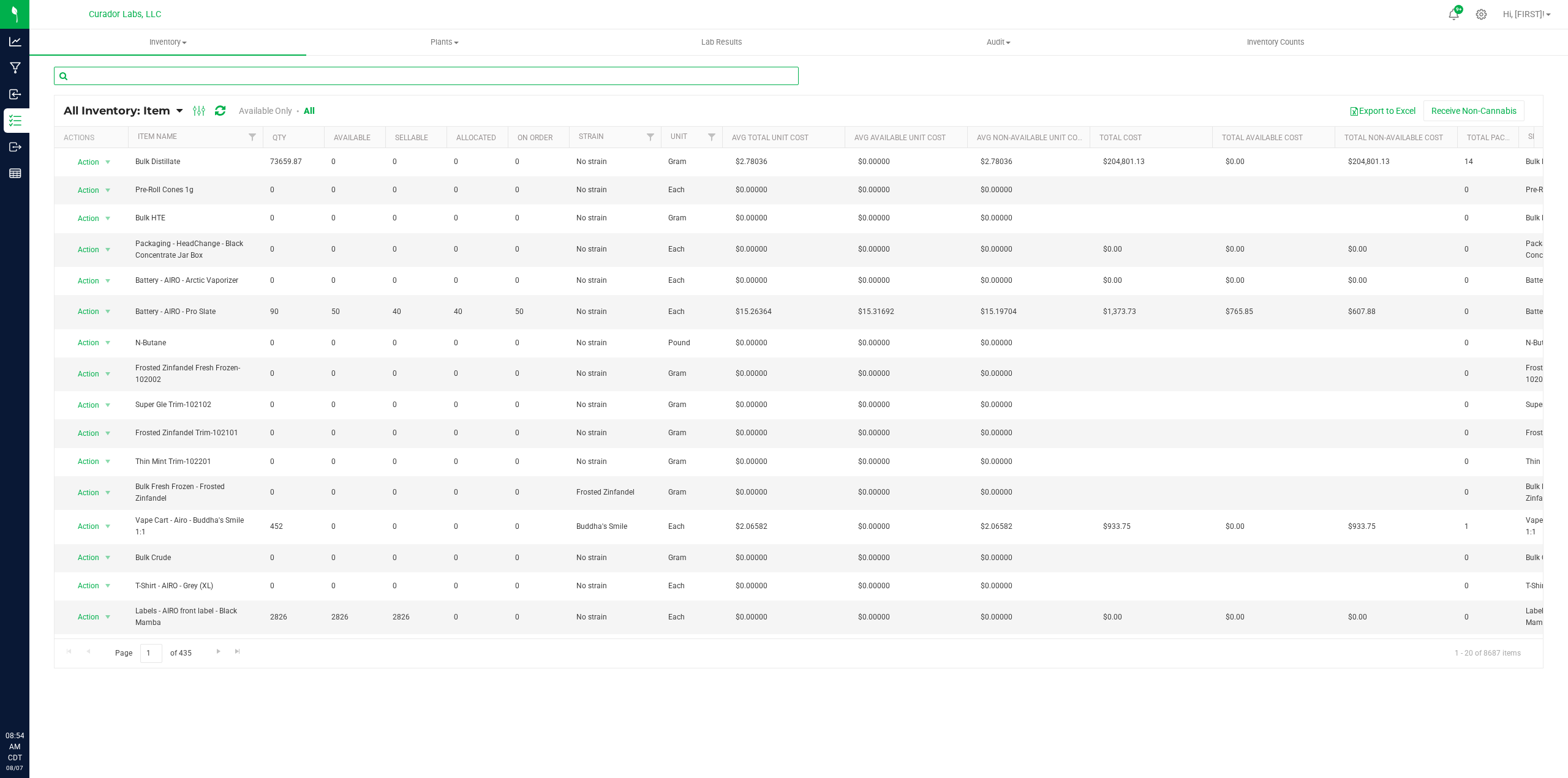 click at bounding box center (426, 76) 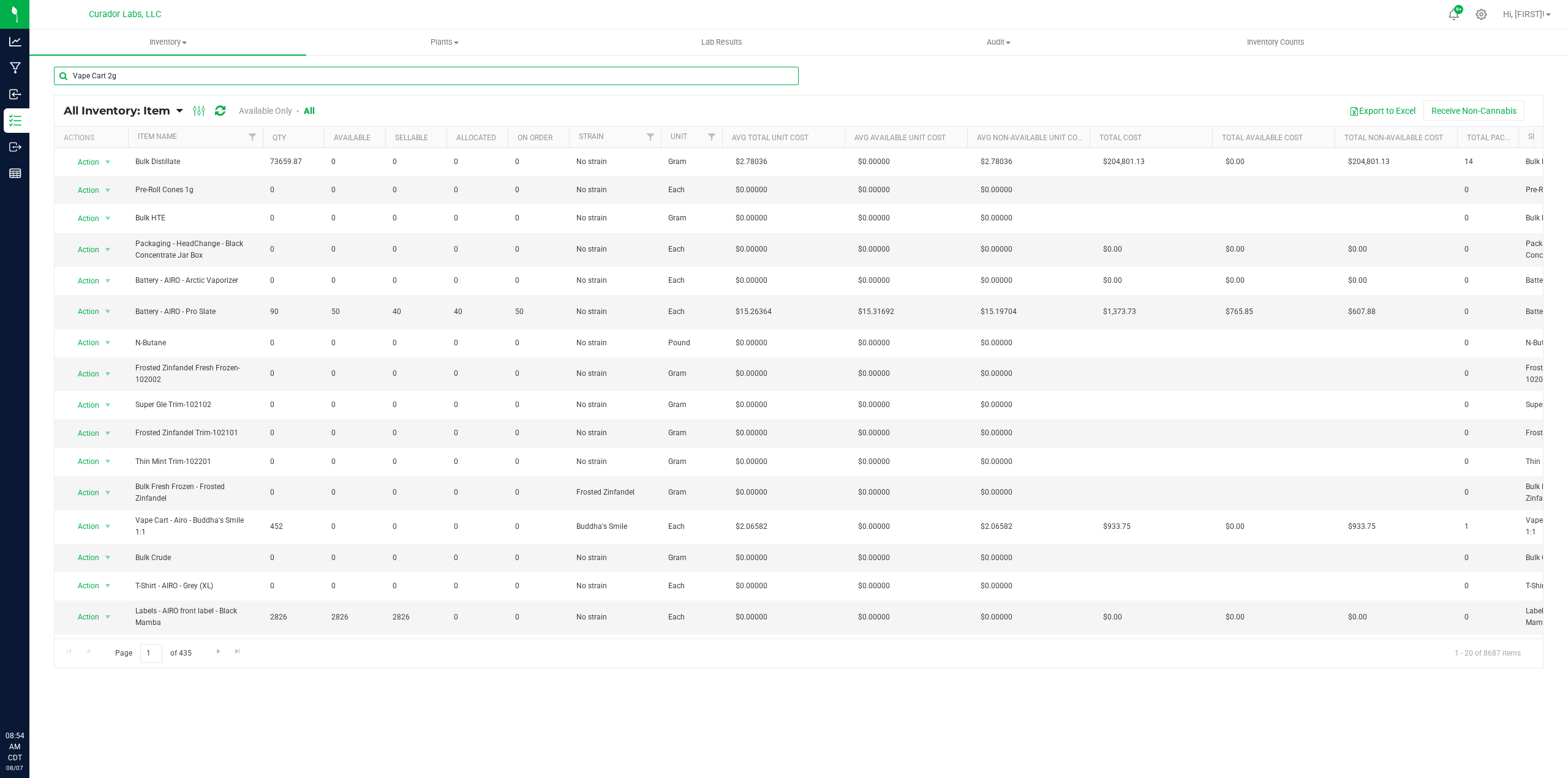 type on "Vape Cart 2g" 